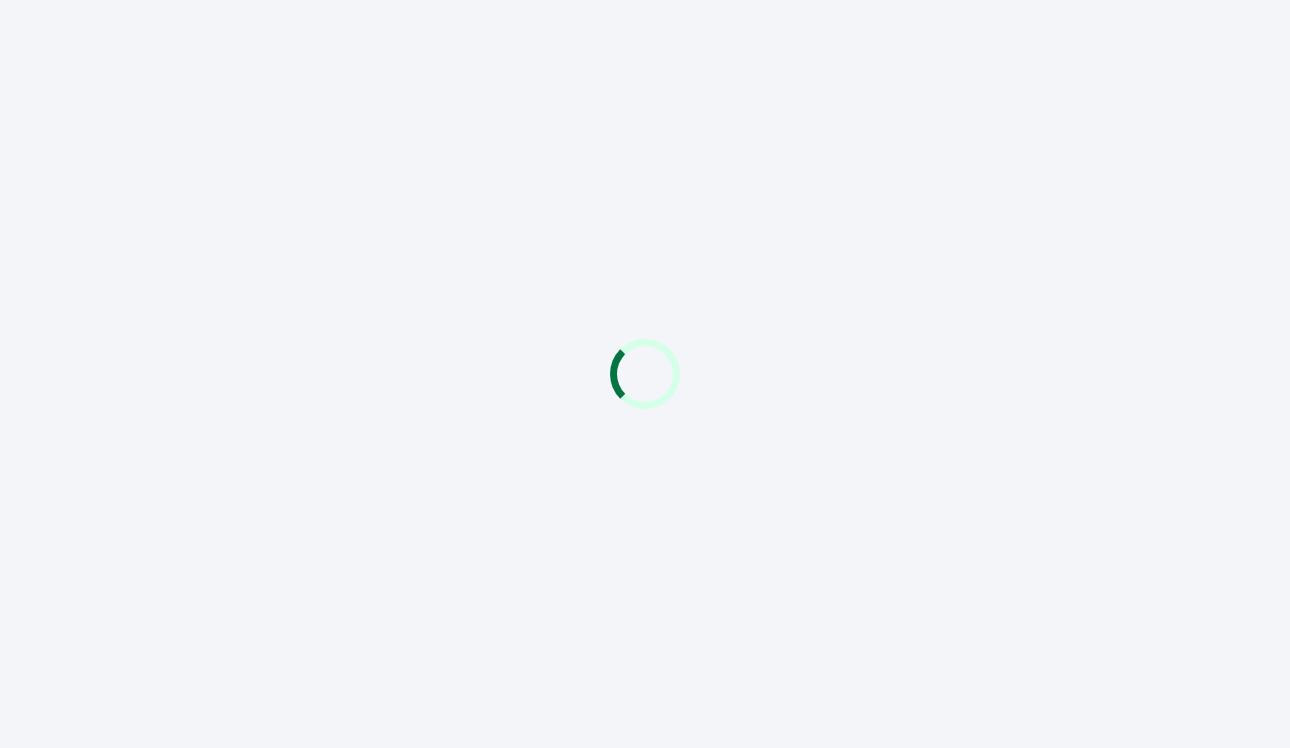 scroll, scrollTop: 0, scrollLeft: 0, axis: both 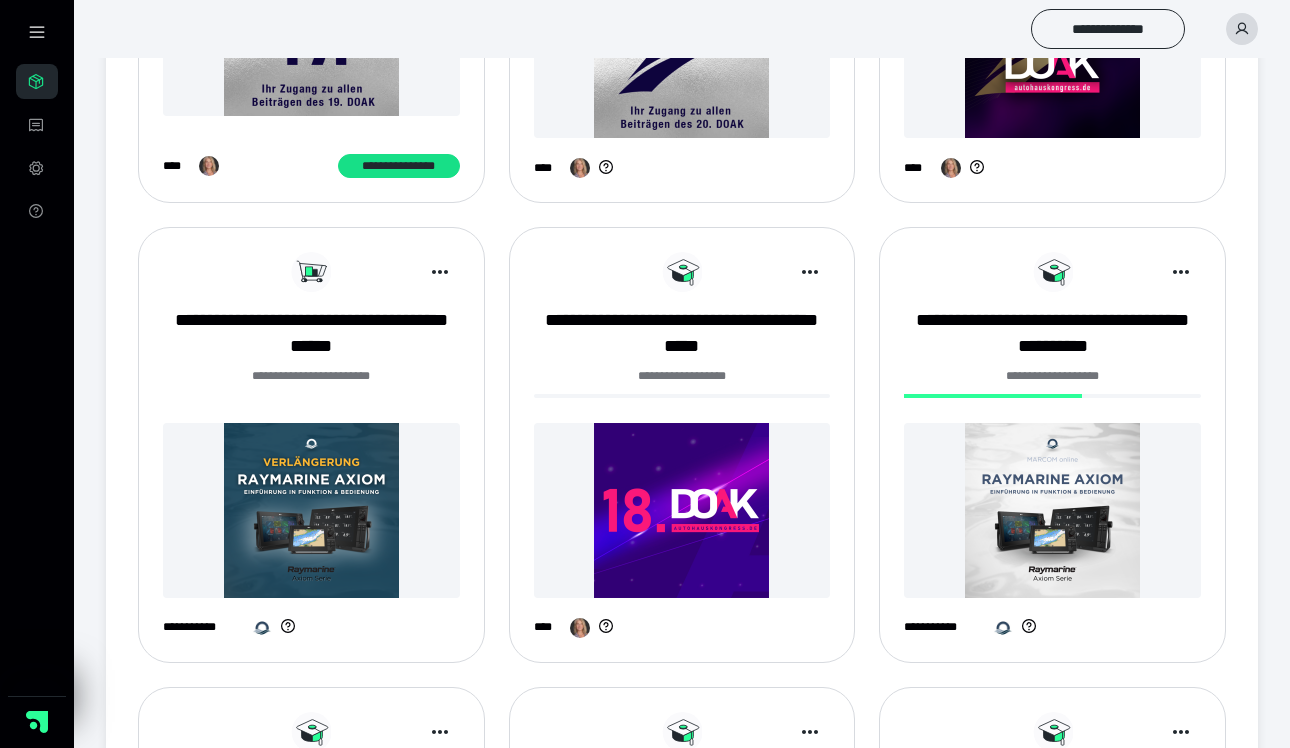 click at bounding box center (311, 510) 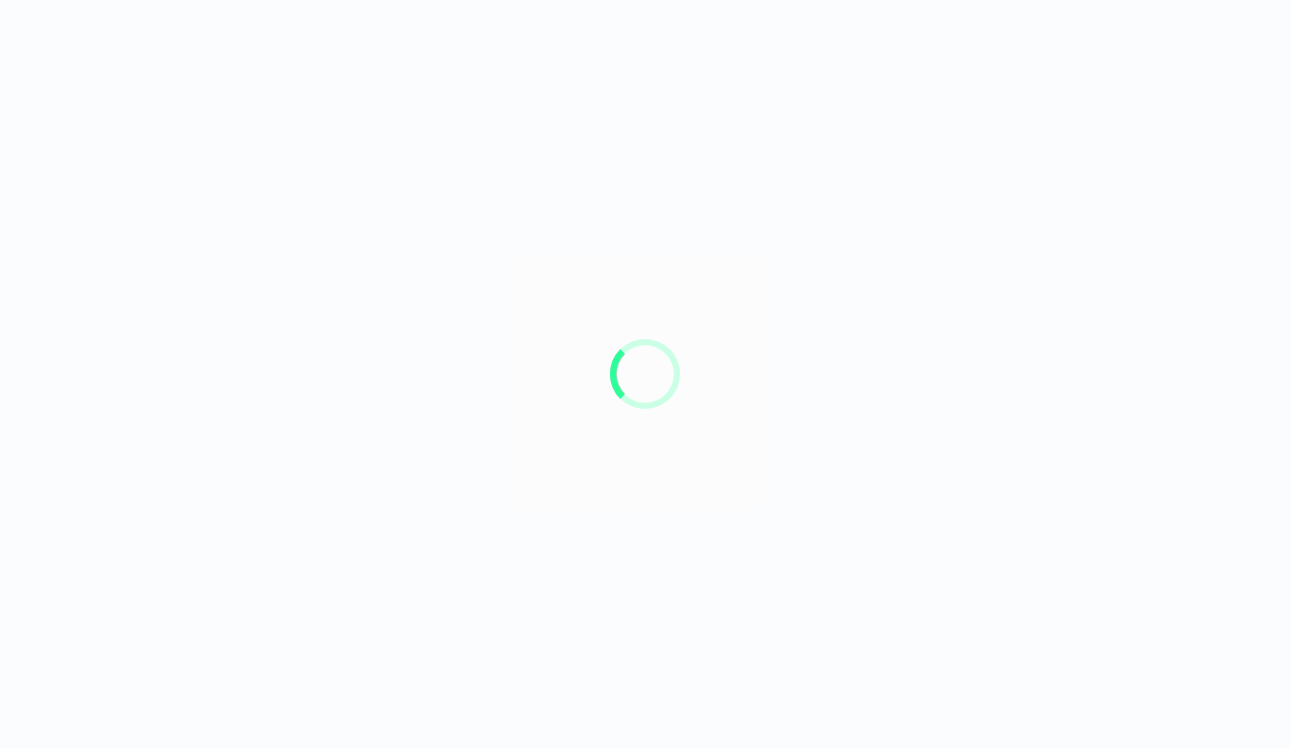 scroll, scrollTop: 0, scrollLeft: 0, axis: both 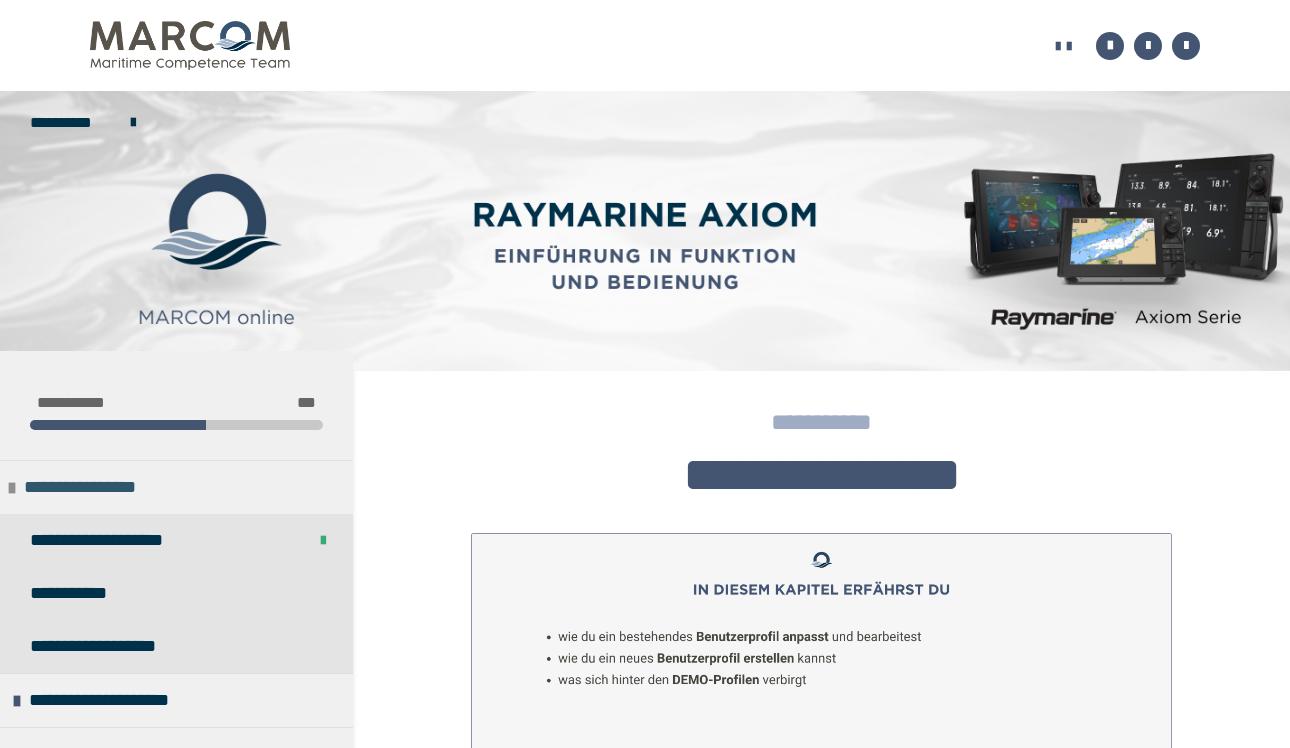 click on "**********" at bounding box center (104, 487) 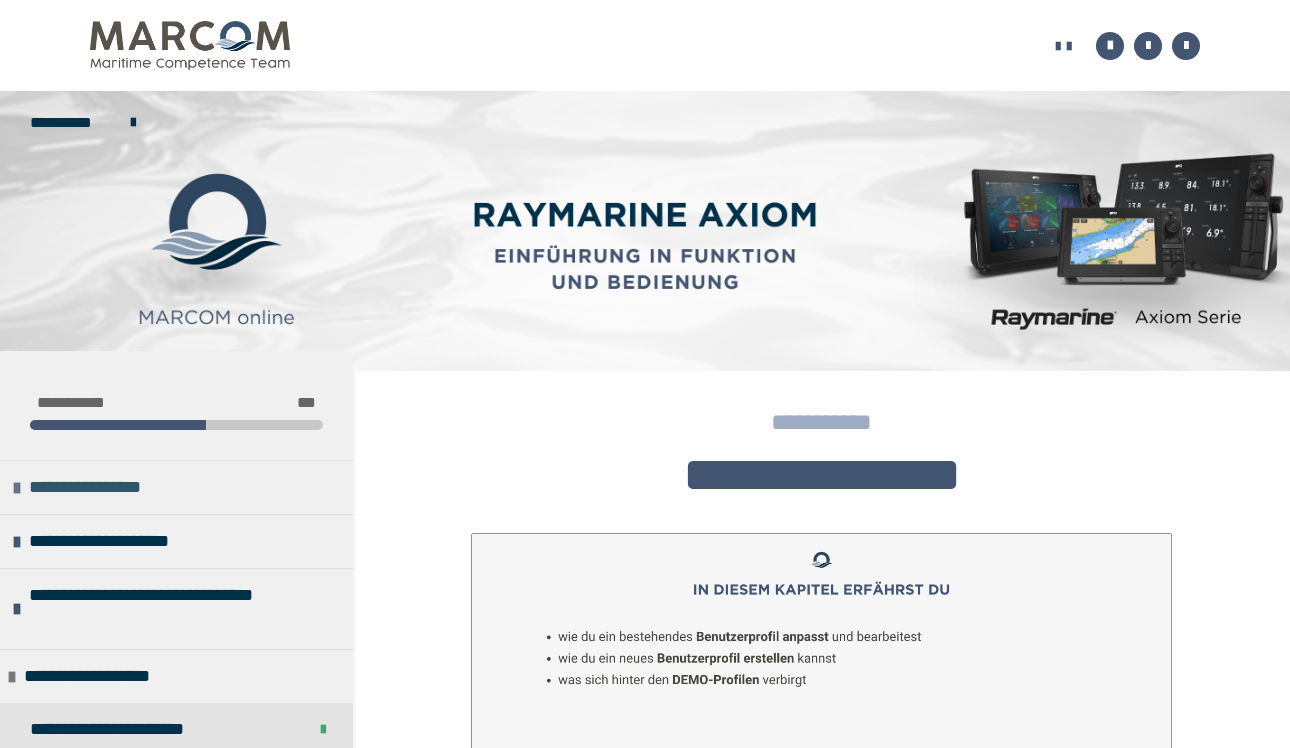 click on "**********" at bounding box center (109, 487) 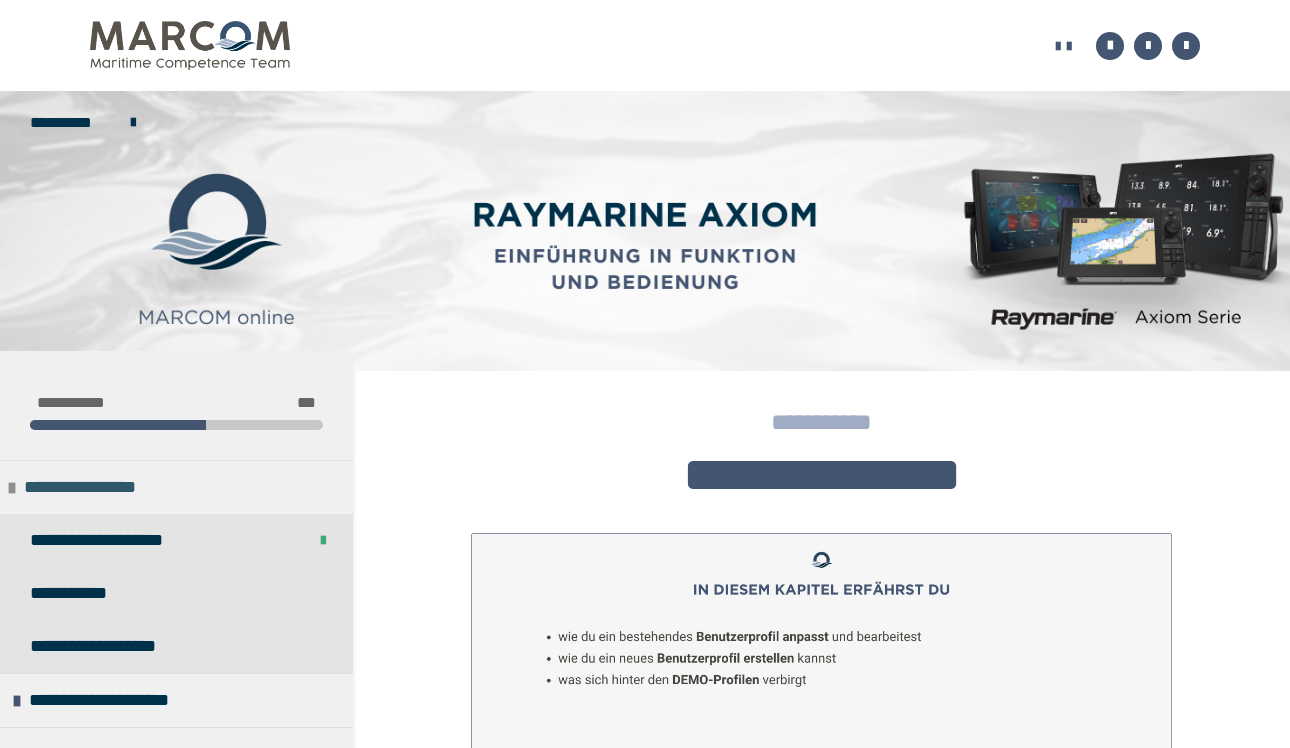 click on "**********" at bounding box center [104, 487] 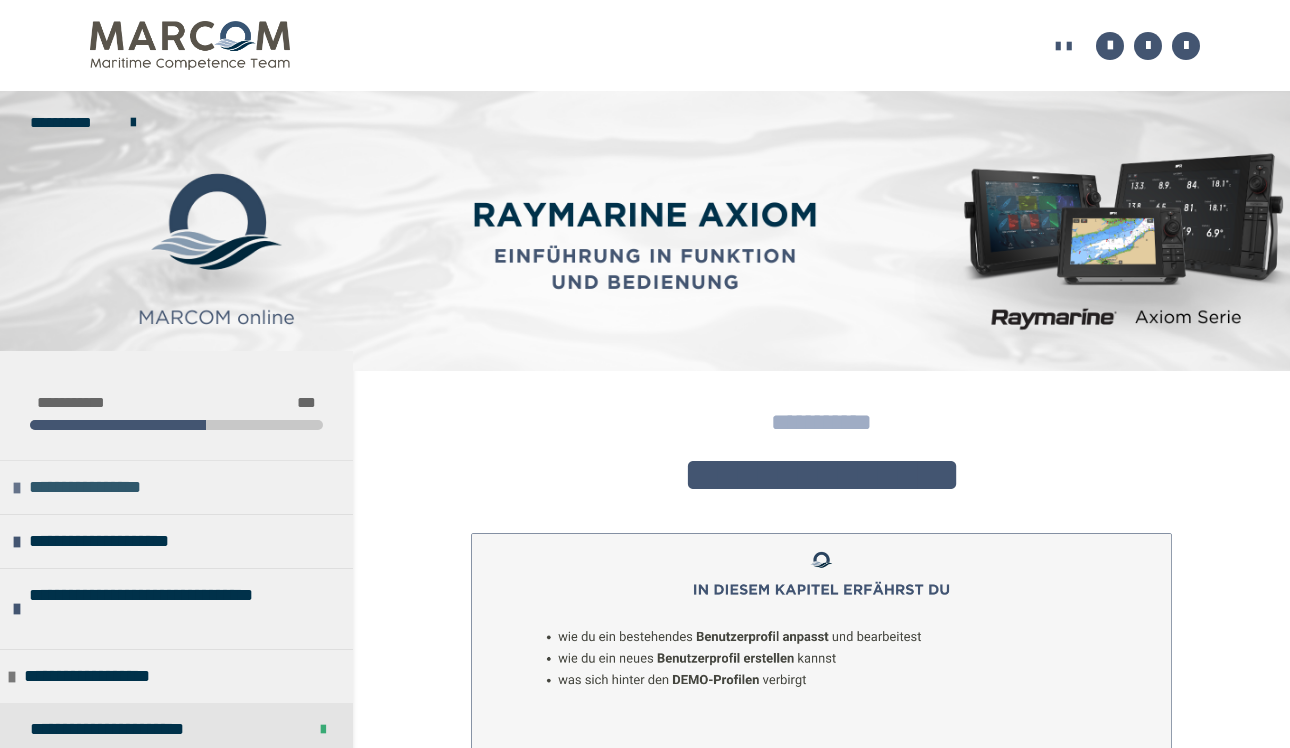 click on "**********" at bounding box center (109, 487) 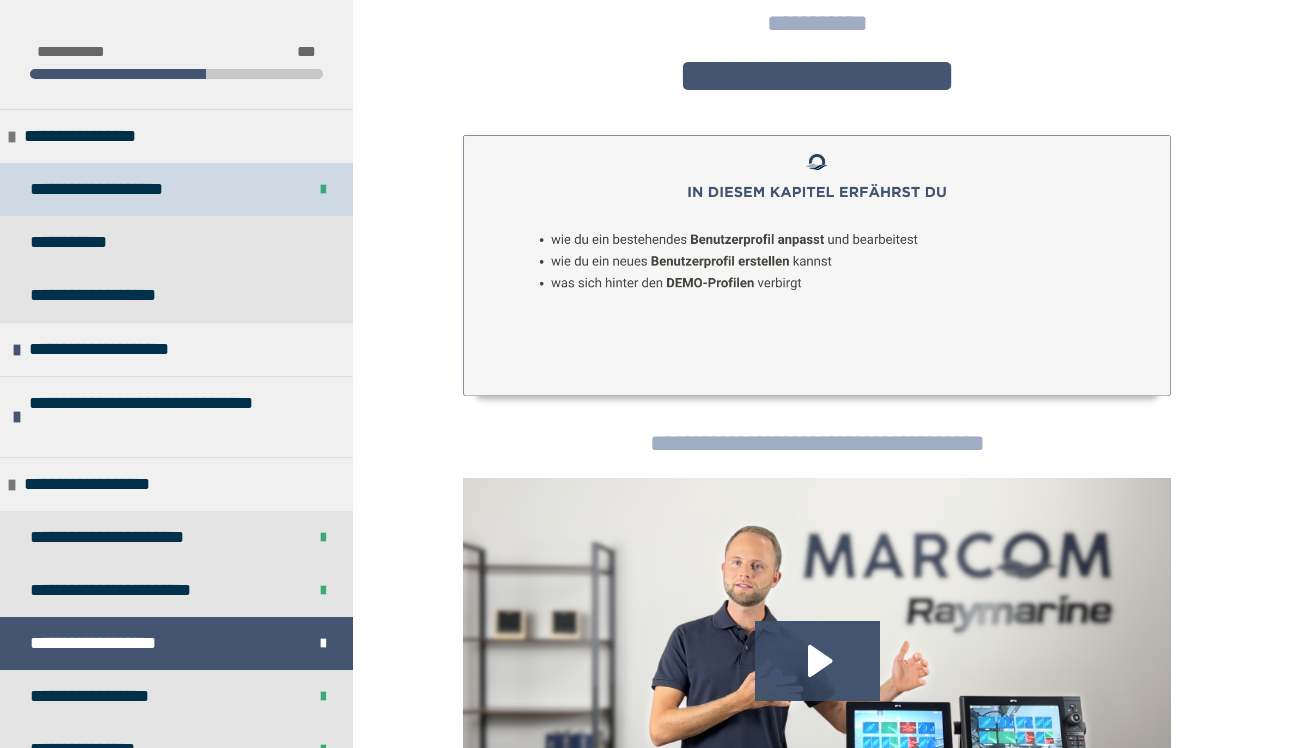 scroll, scrollTop: 410, scrollLeft: 0, axis: vertical 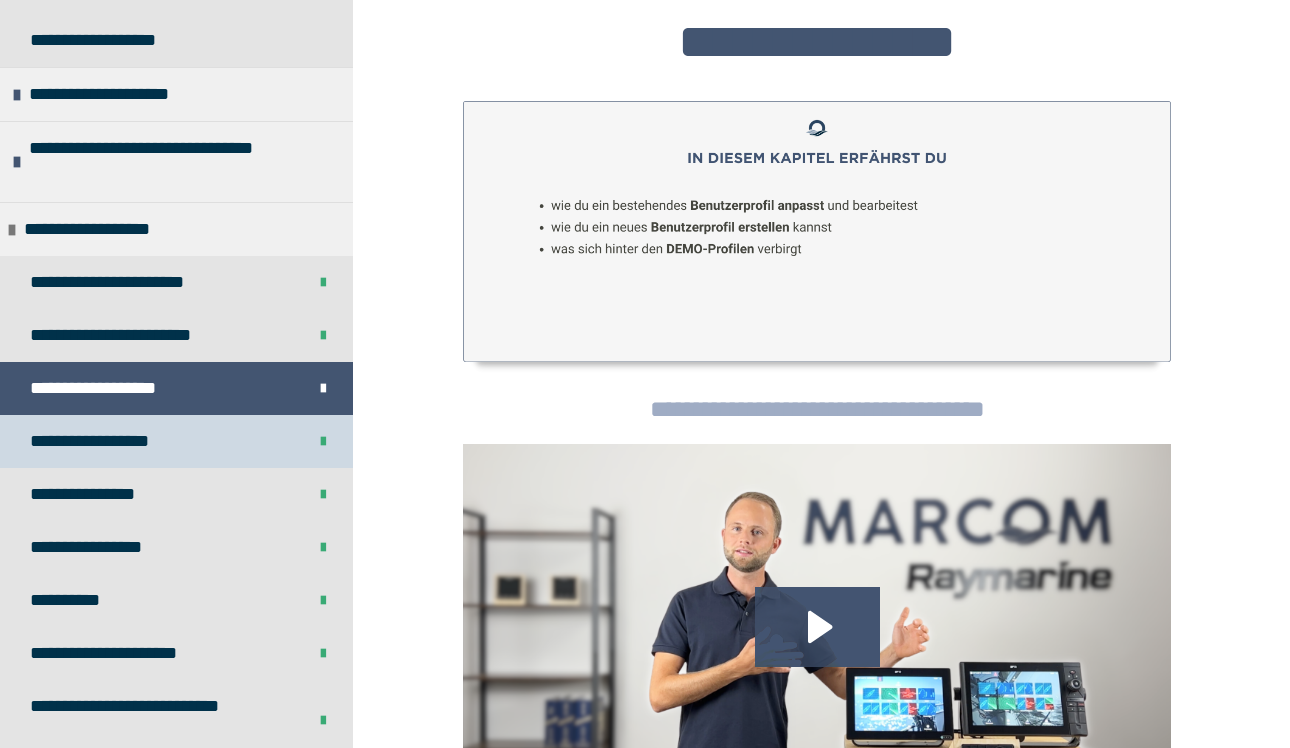 click on "**********" at bounding box center (107, 441) 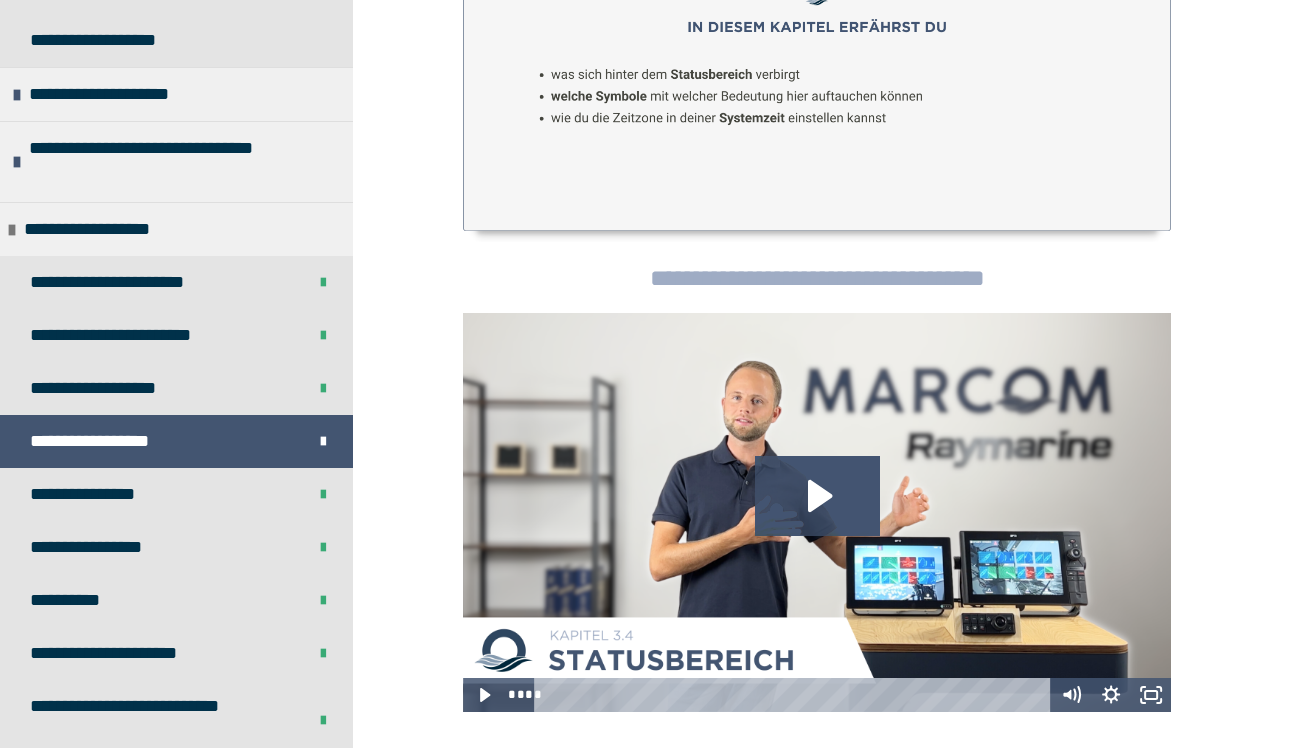 scroll, scrollTop: 566, scrollLeft: 0, axis: vertical 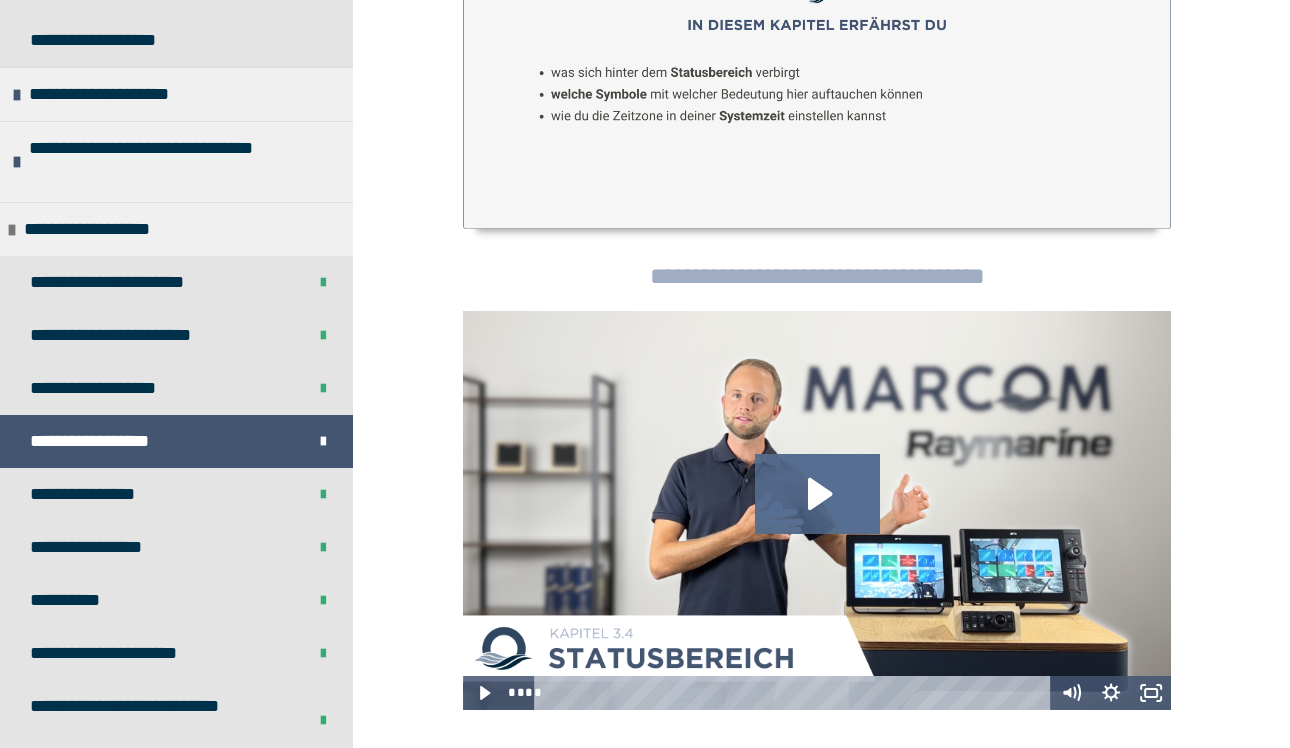 click 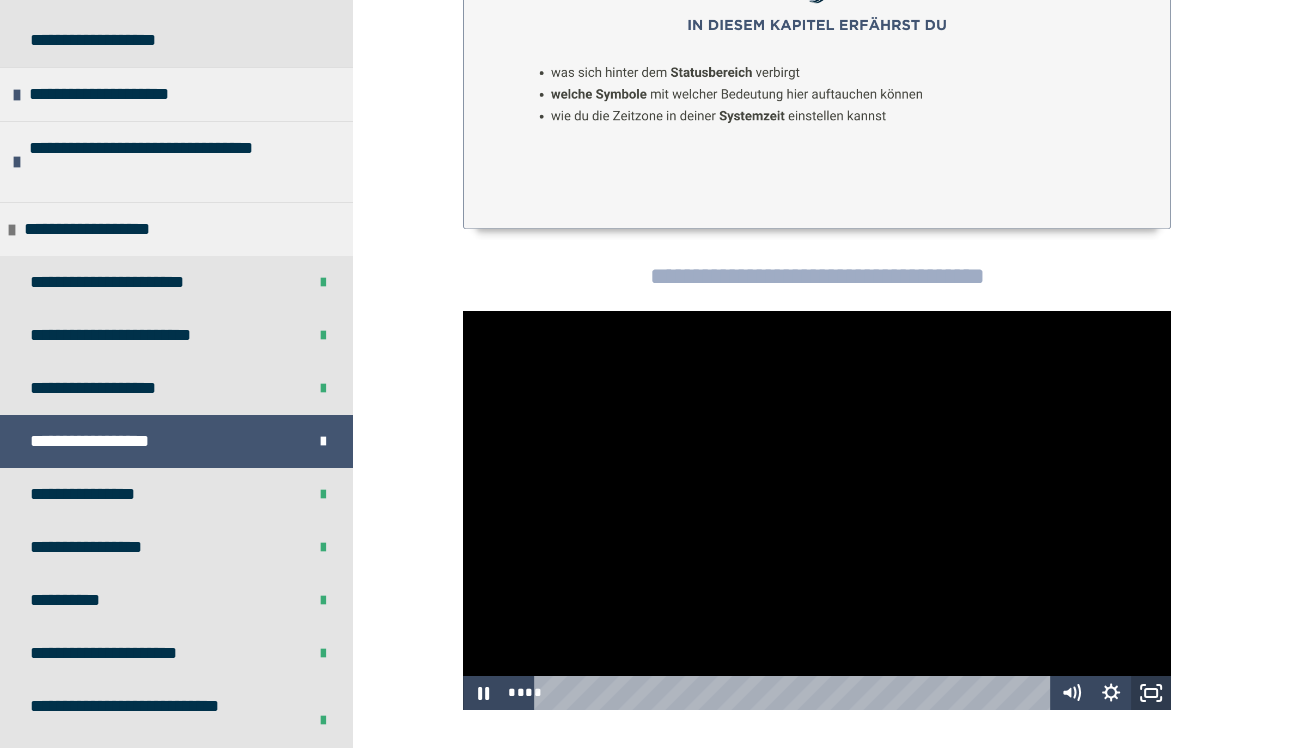 click 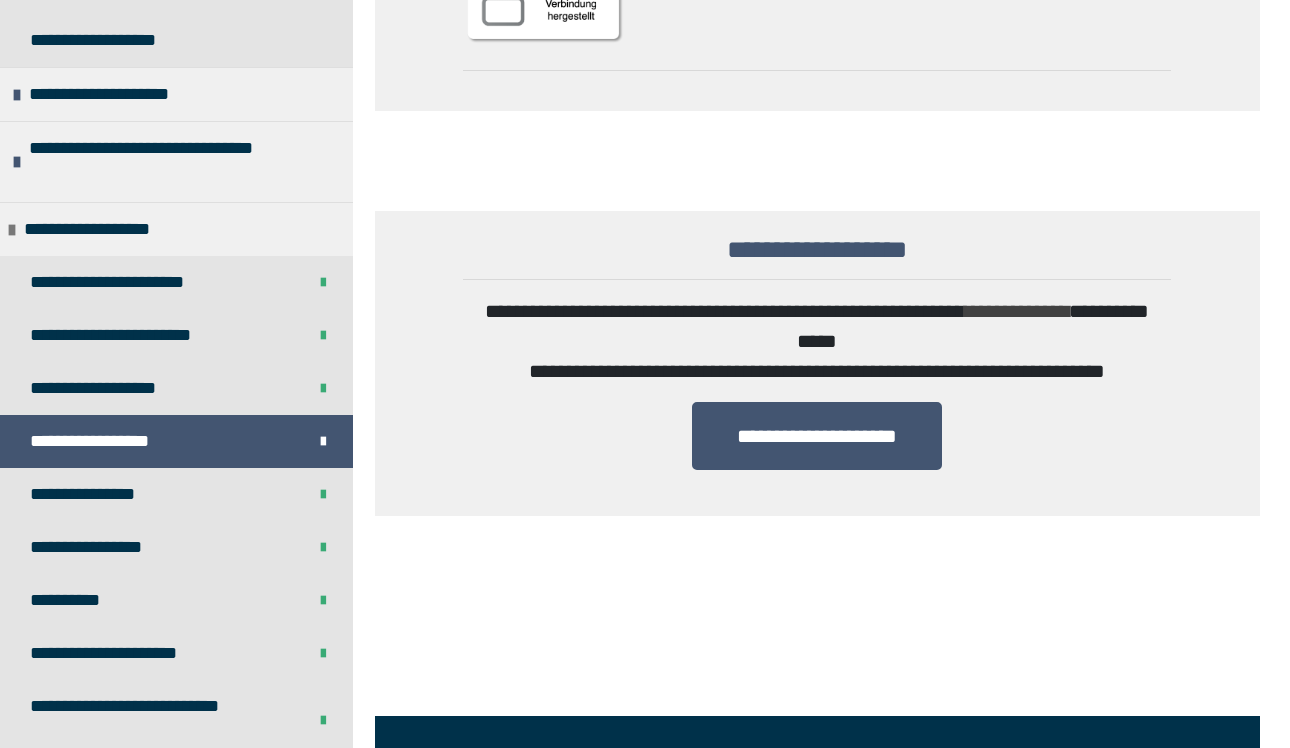 scroll, scrollTop: 1909, scrollLeft: 0, axis: vertical 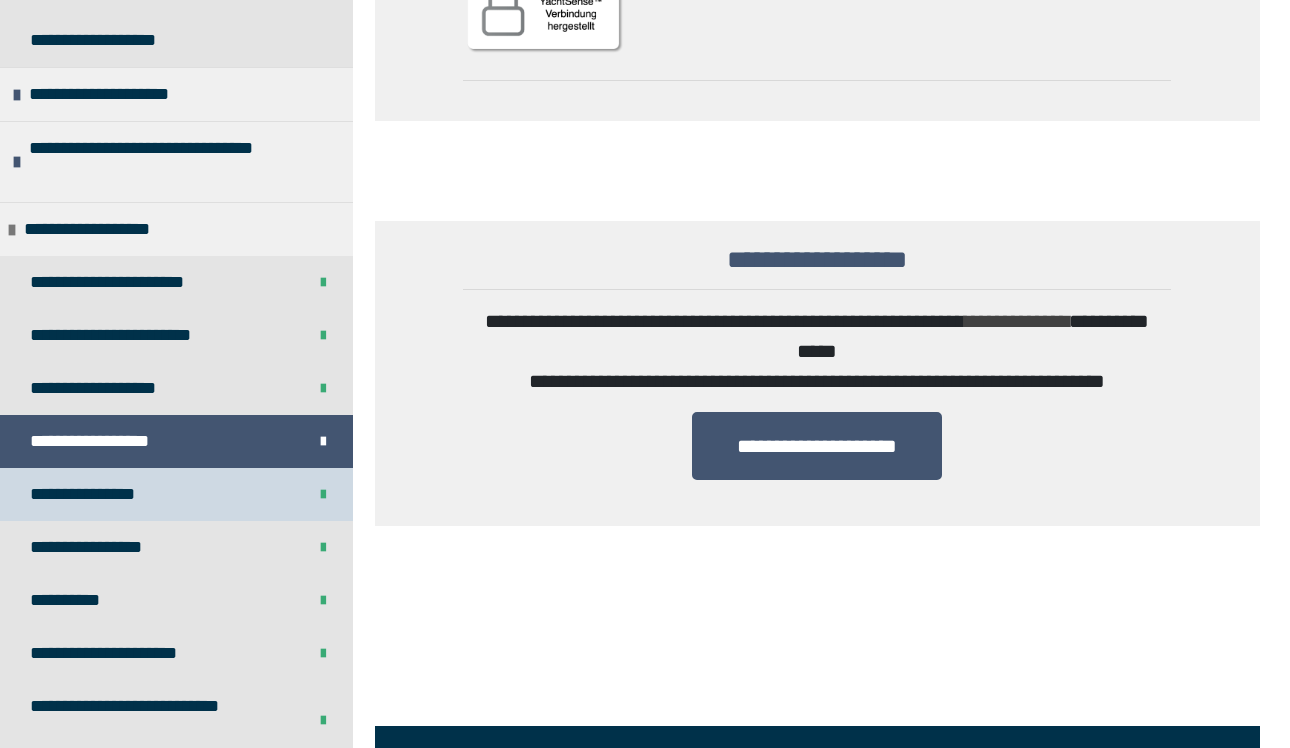 click on "**********" at bounding box center [102, 494] 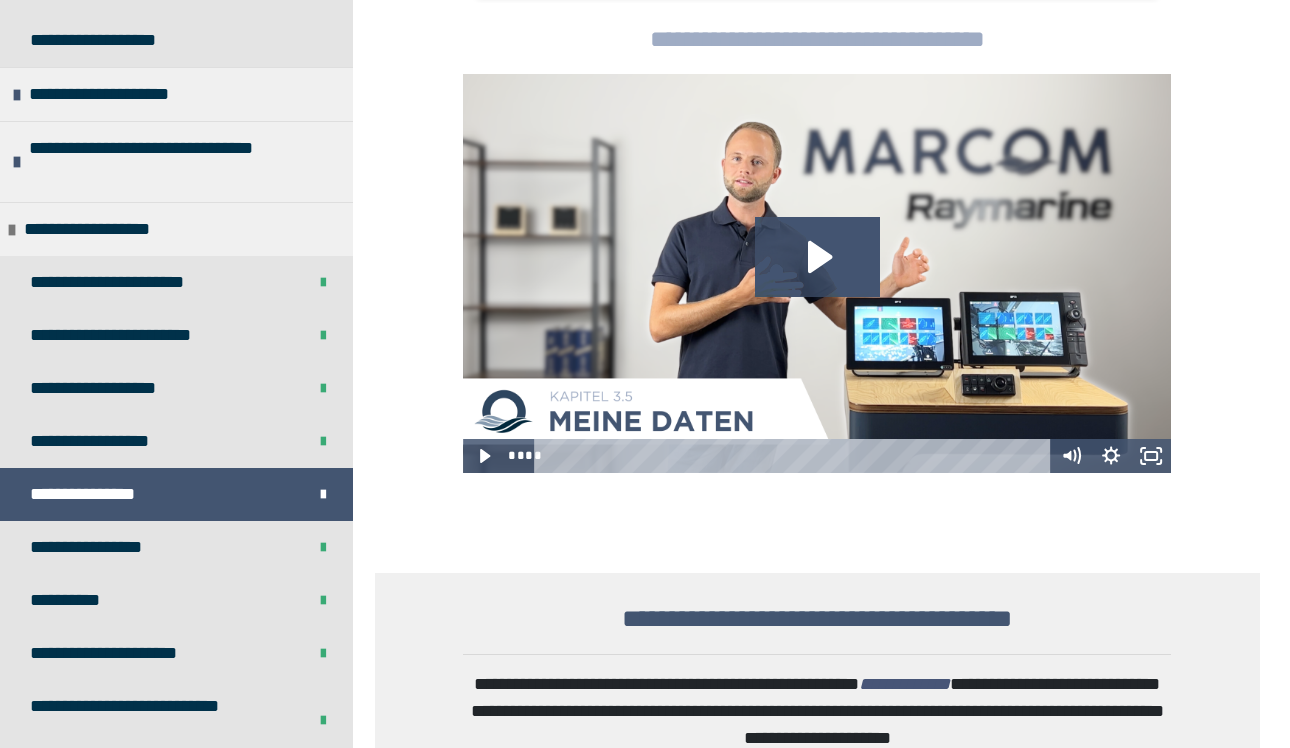 scroll, scrollTop: 806, scrollLeft: 0, axis: vertical 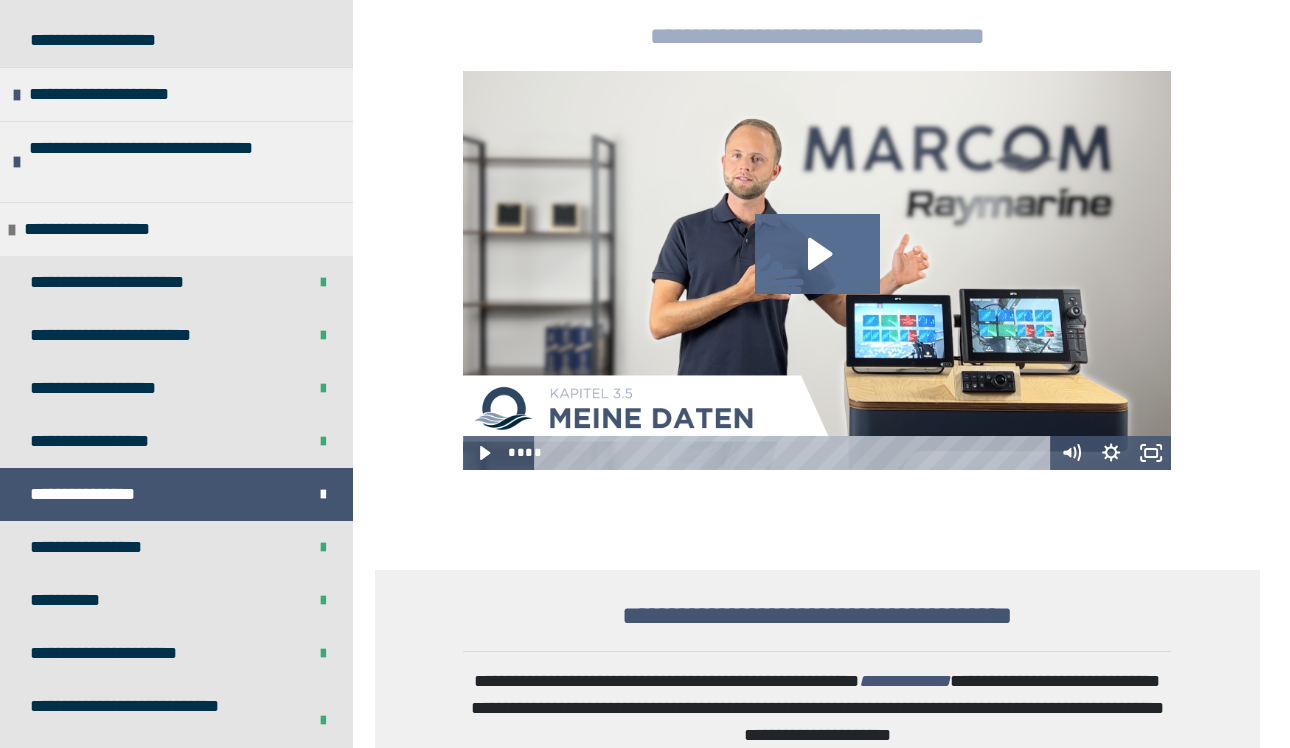 click 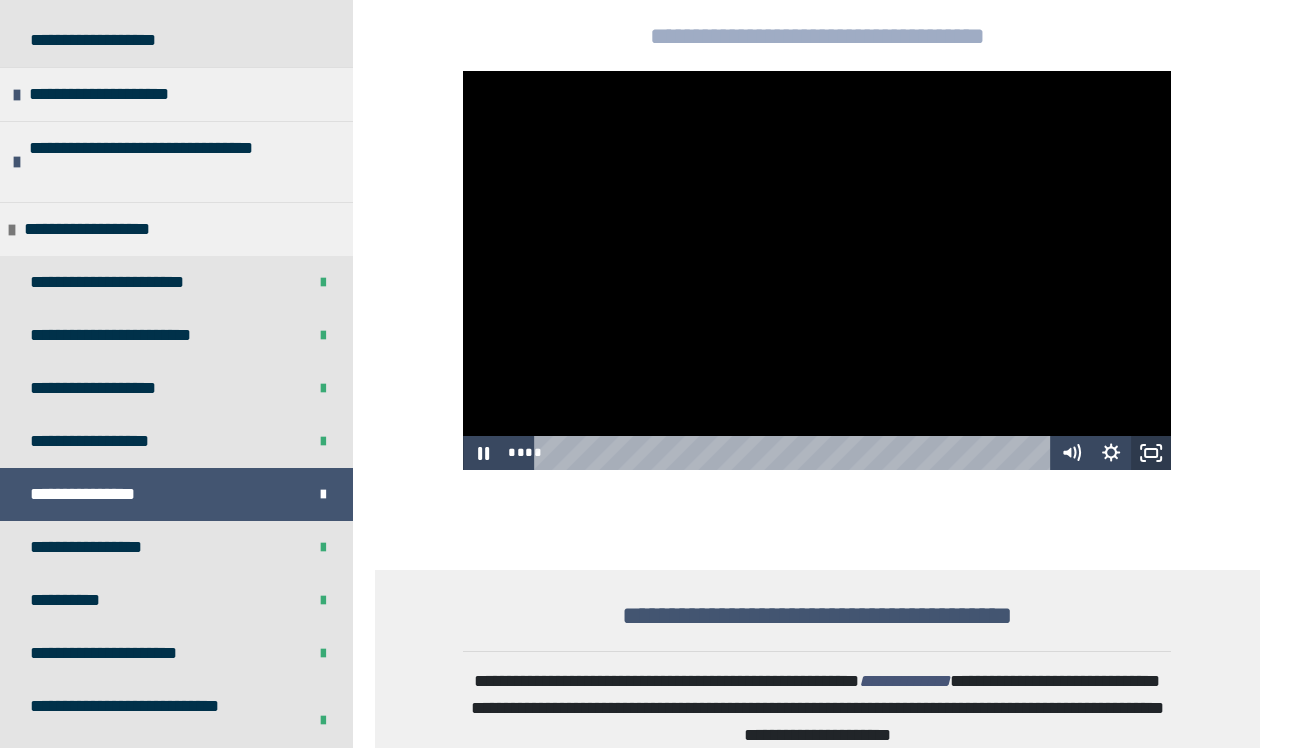 click 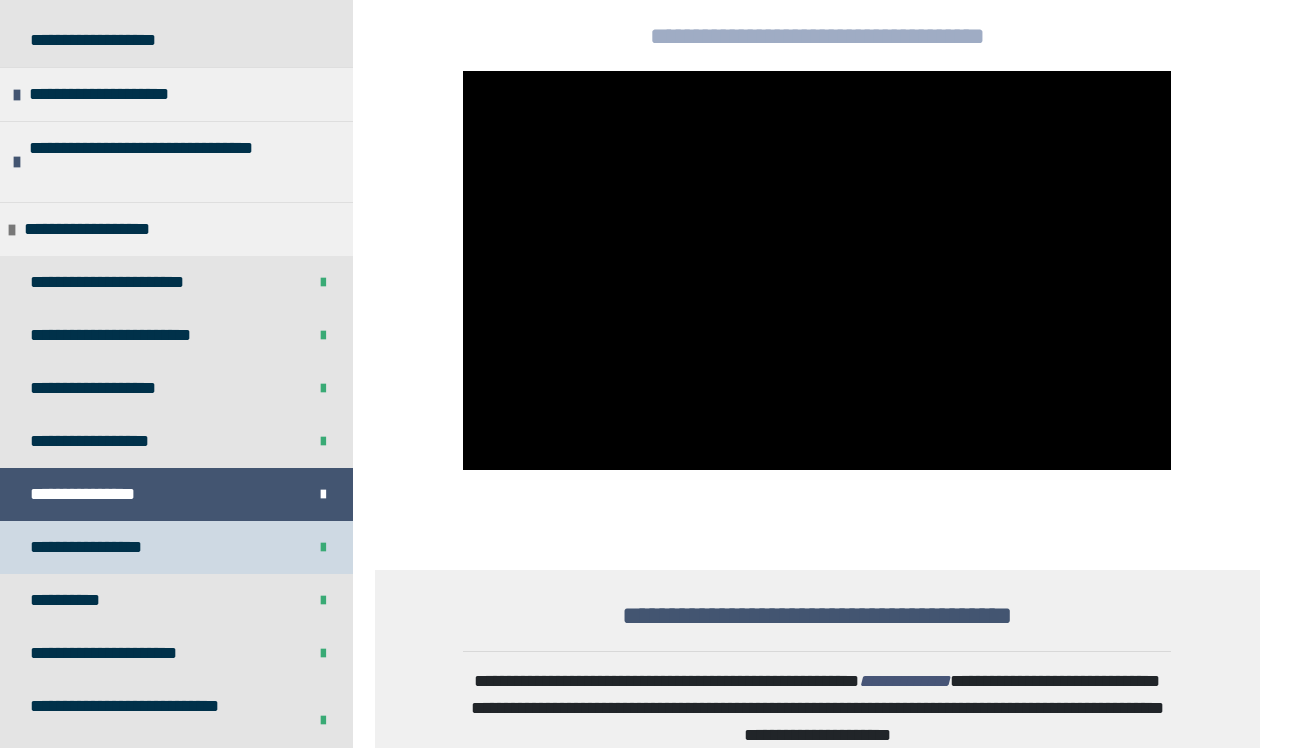 click on "**********" at bounding box center (108, 547) 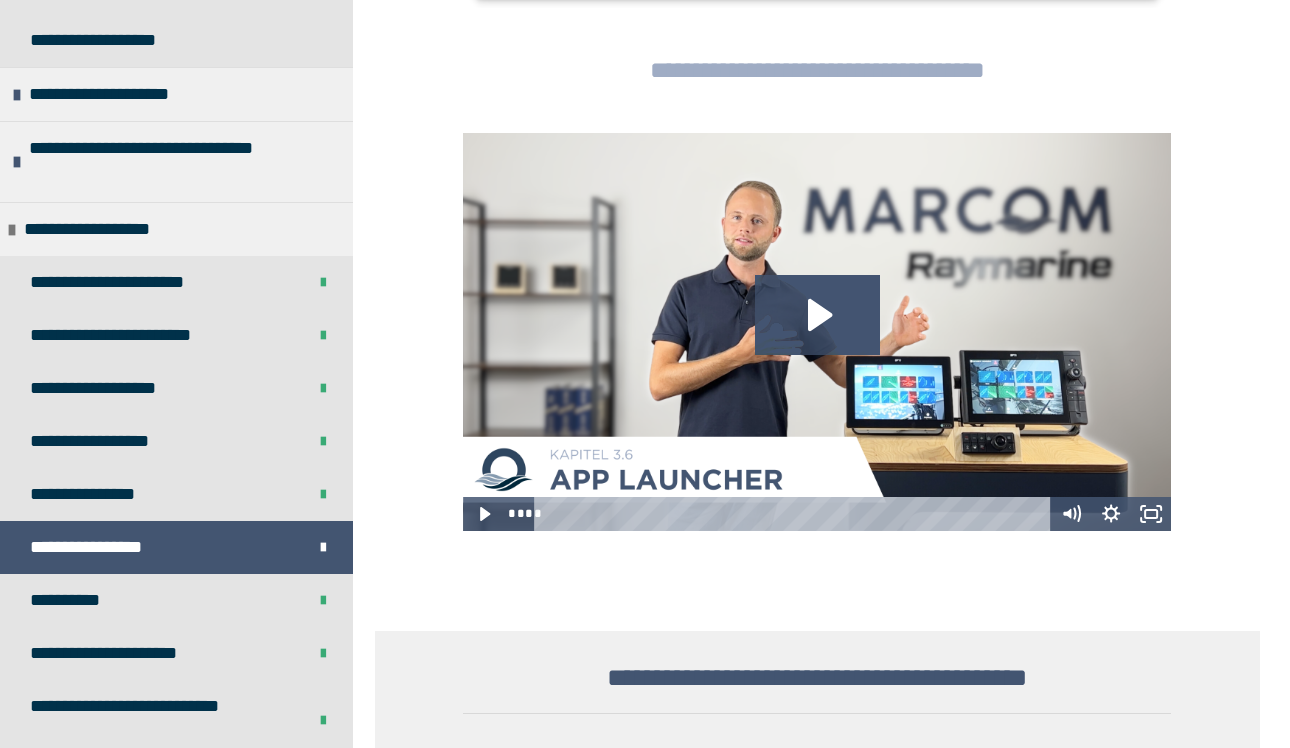 scroll, scrollTop: 802, scrollLeft: 0, axis: vertical 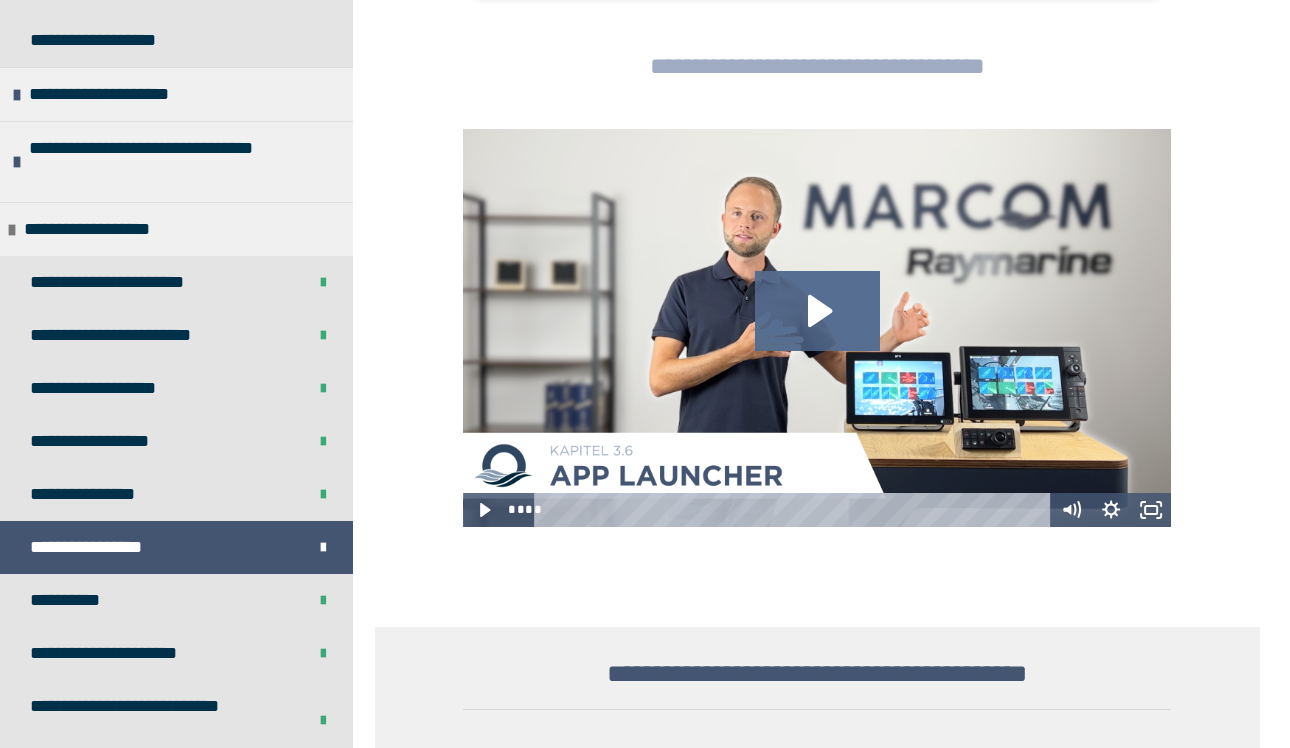 click 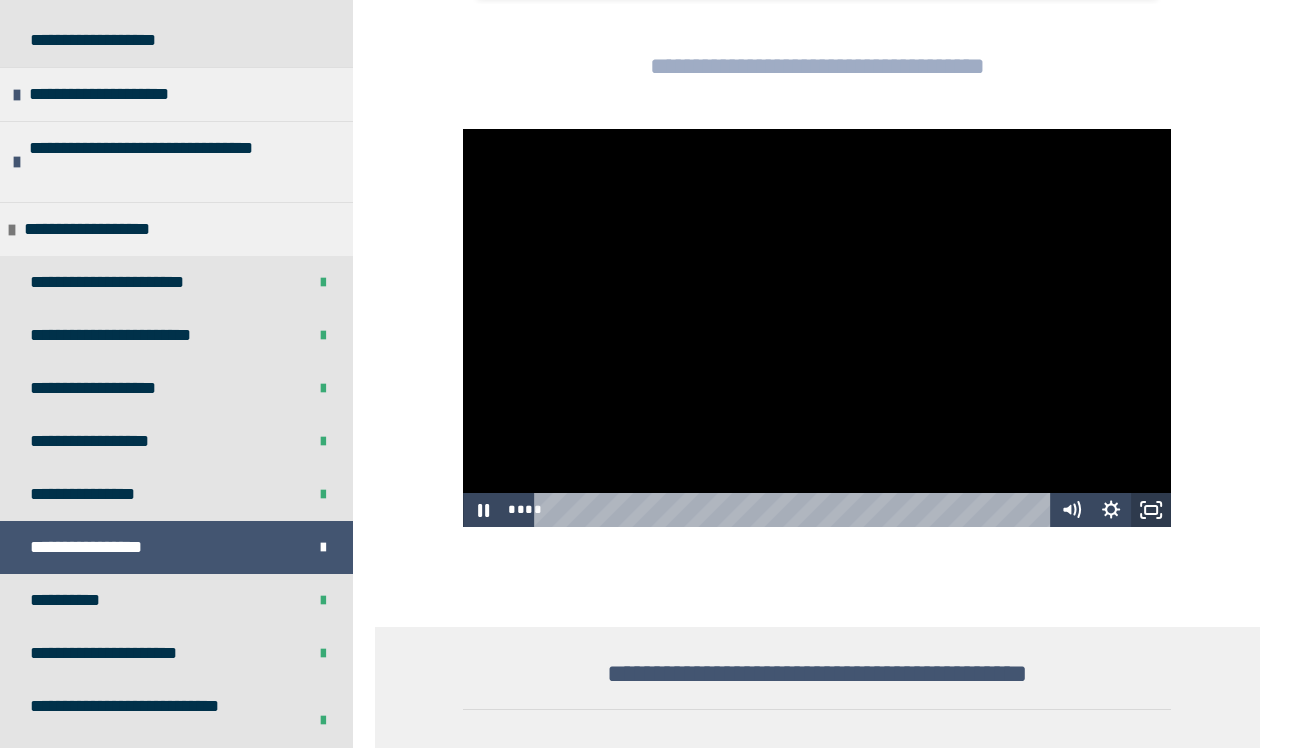 click 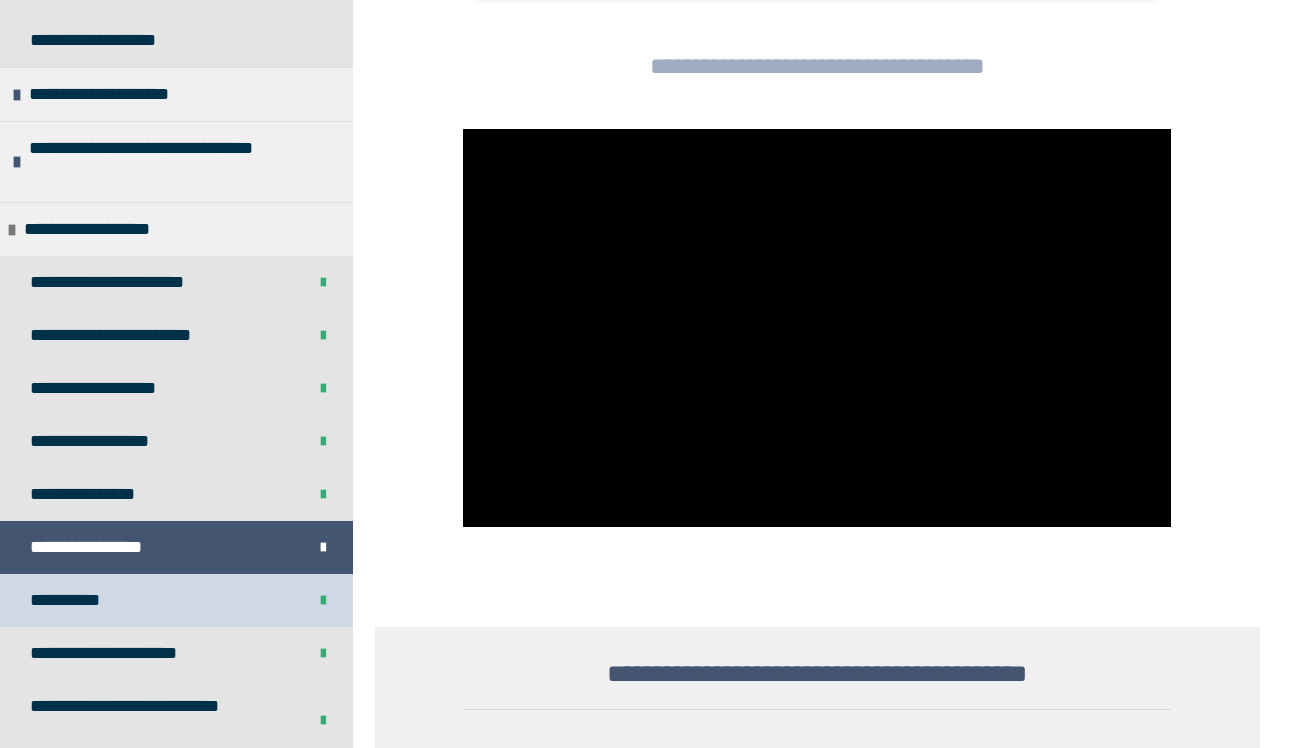 click on "**********" at bounding box center [77, 600] 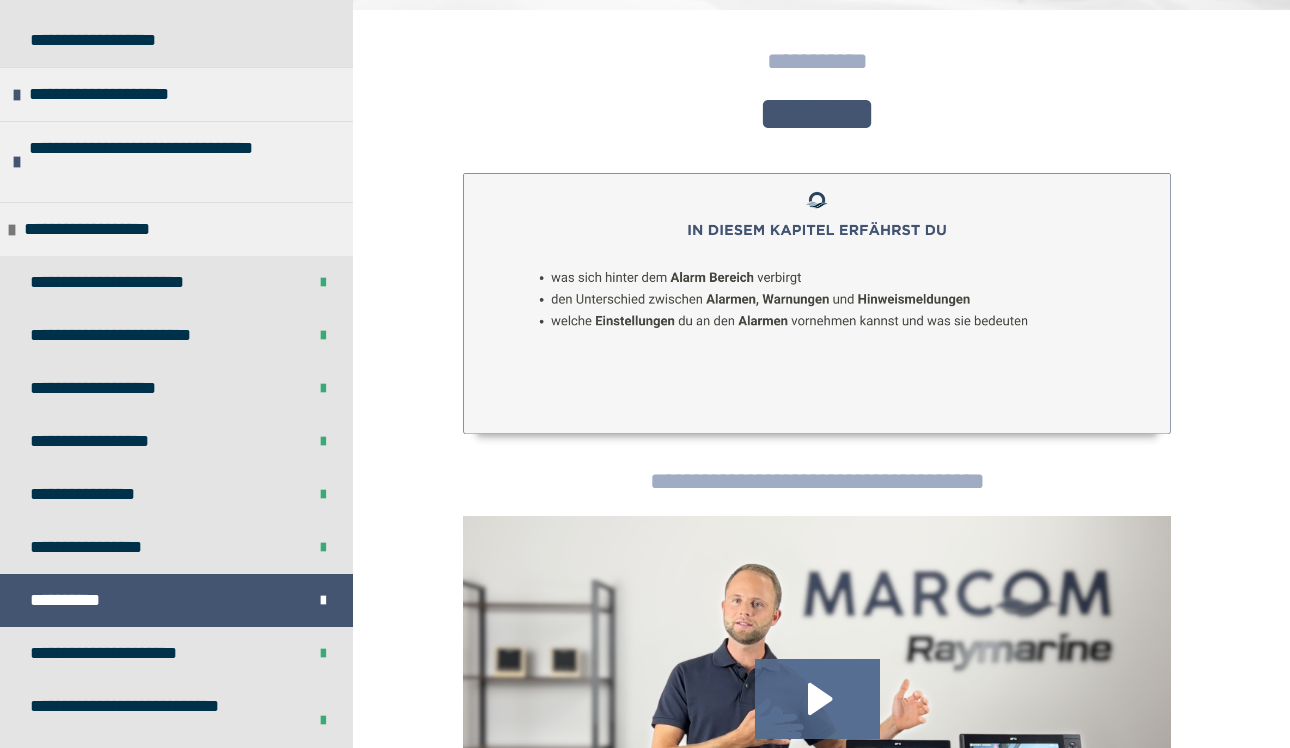 click 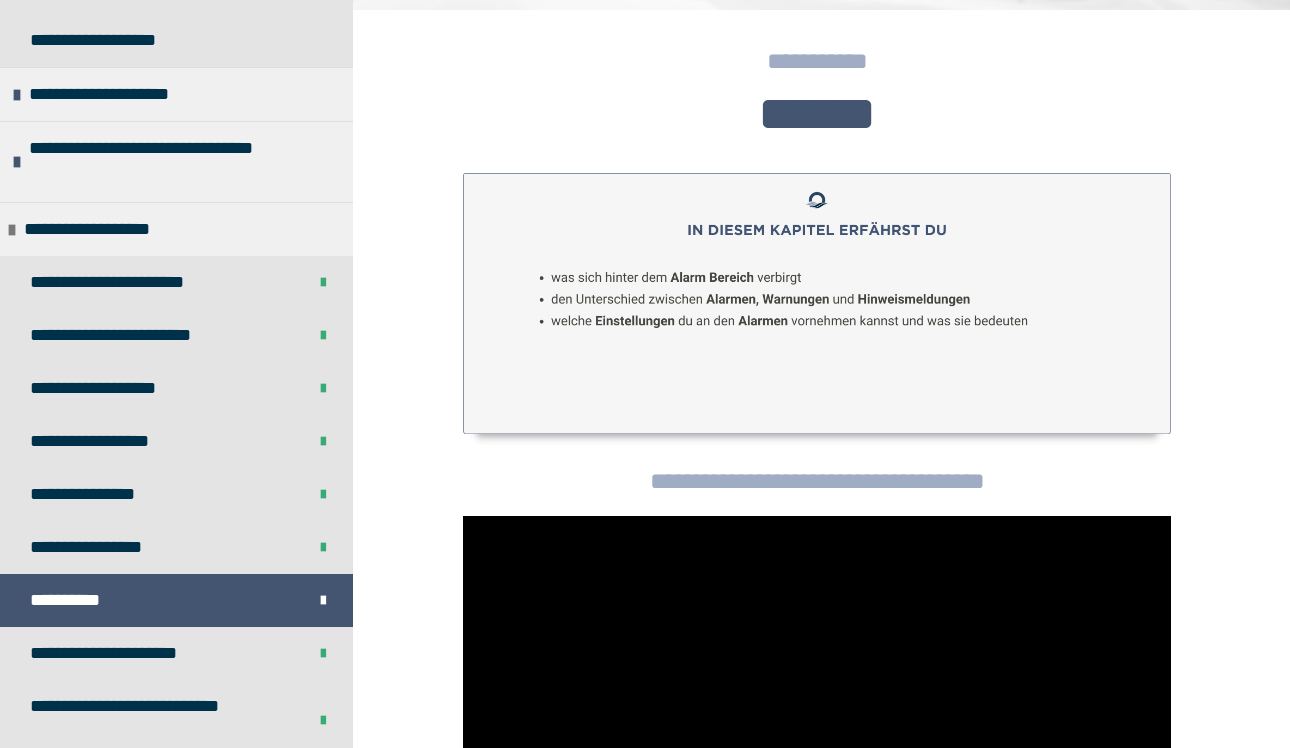 click at bounding box center (817, 715) 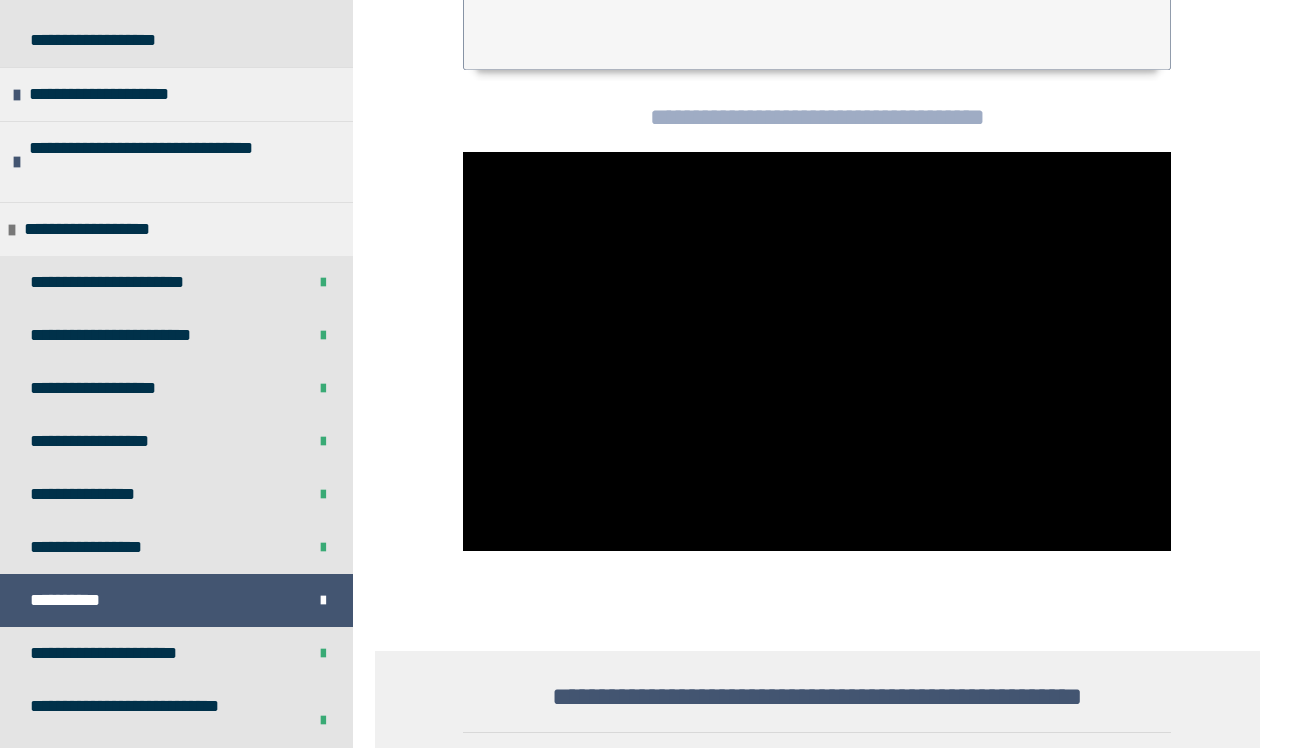 scroll, scrollTop: 719, scrollLeft: 0, axis: vertical 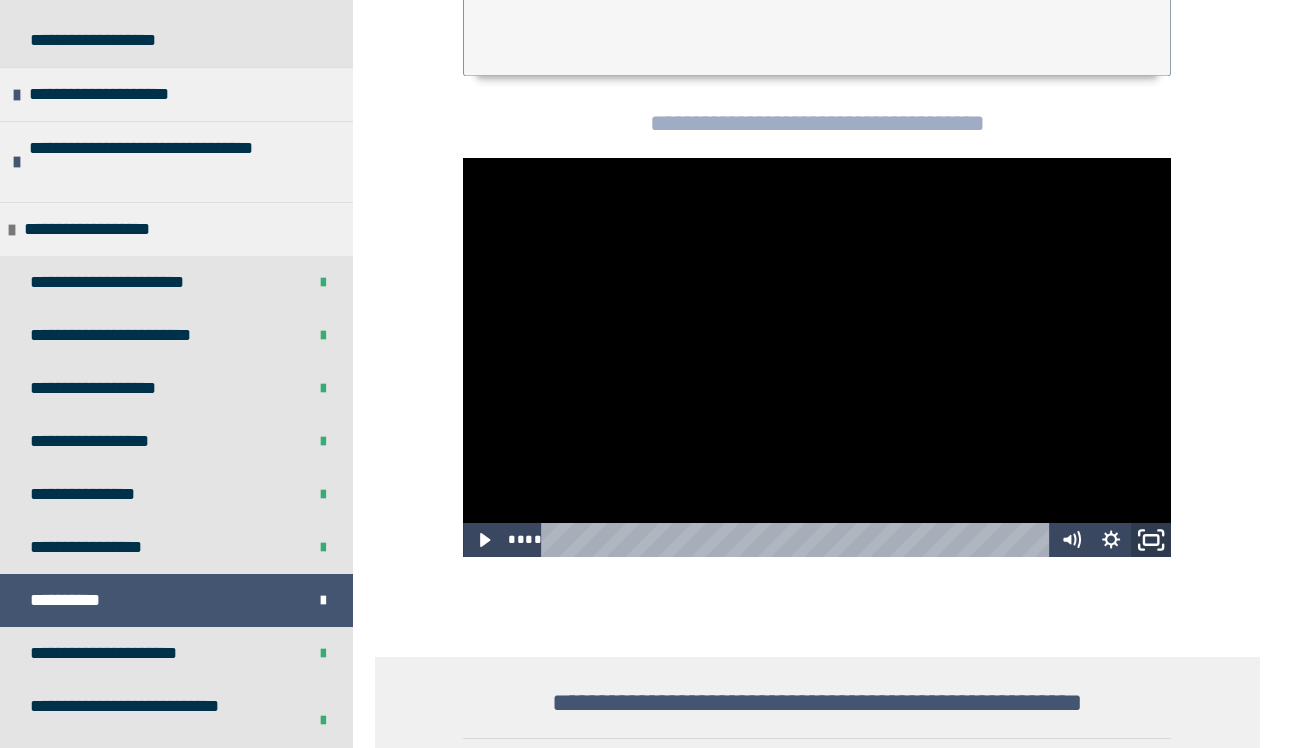 click 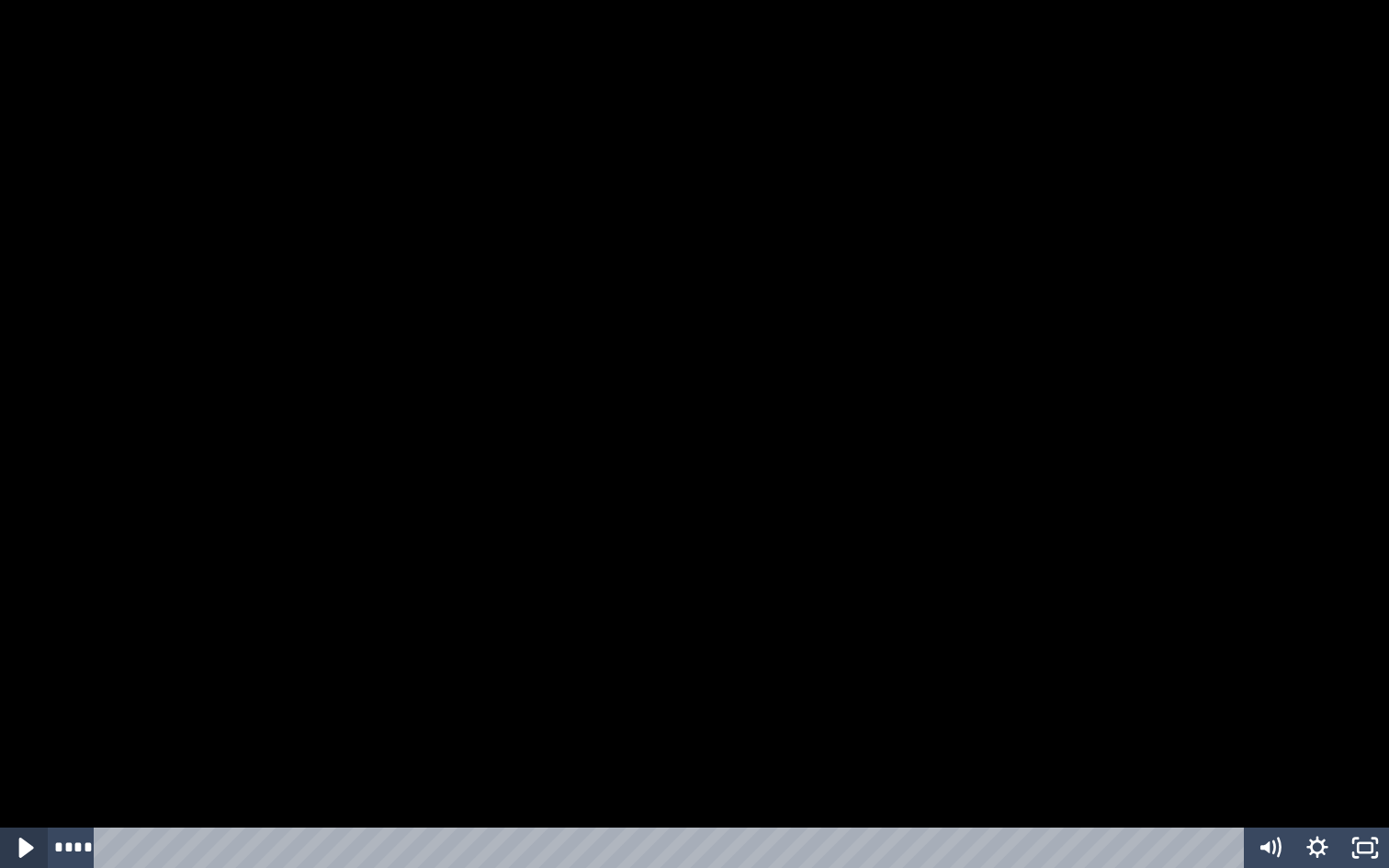 click 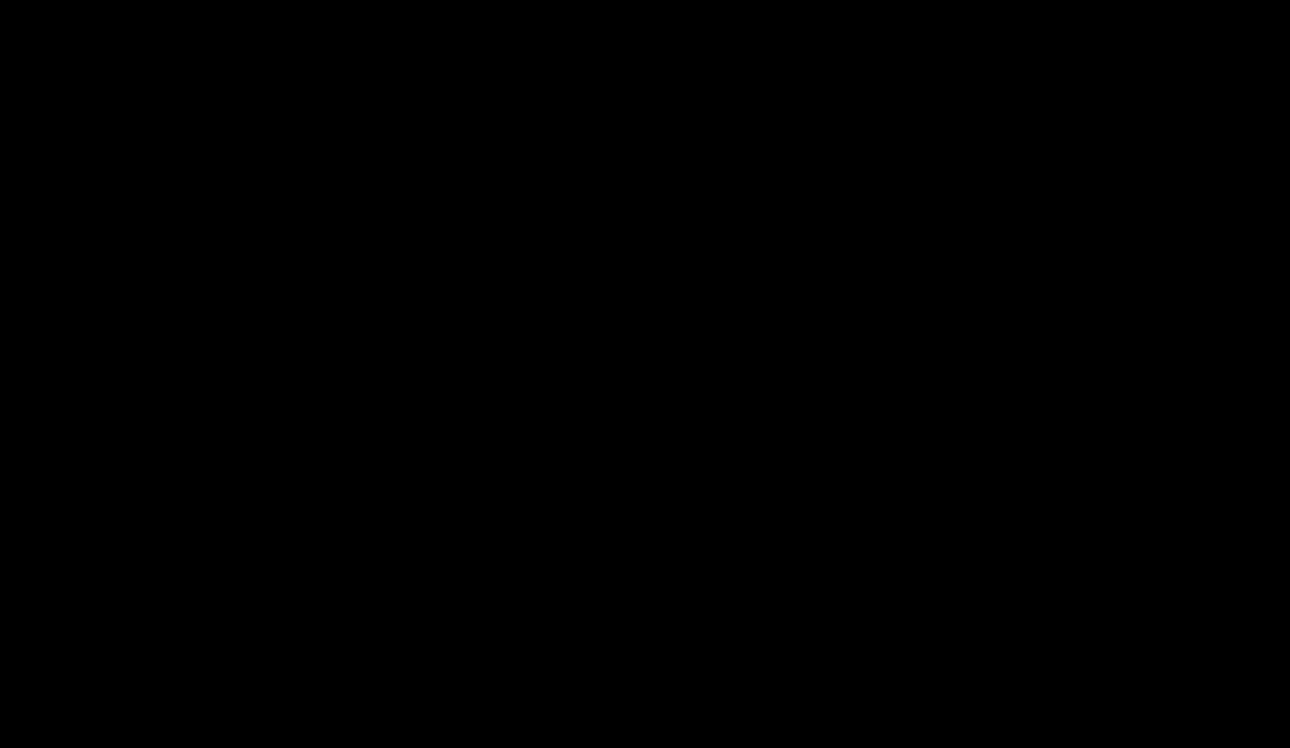scroll, scrollTop: 890, scrollLeft: 0, axis: vertical 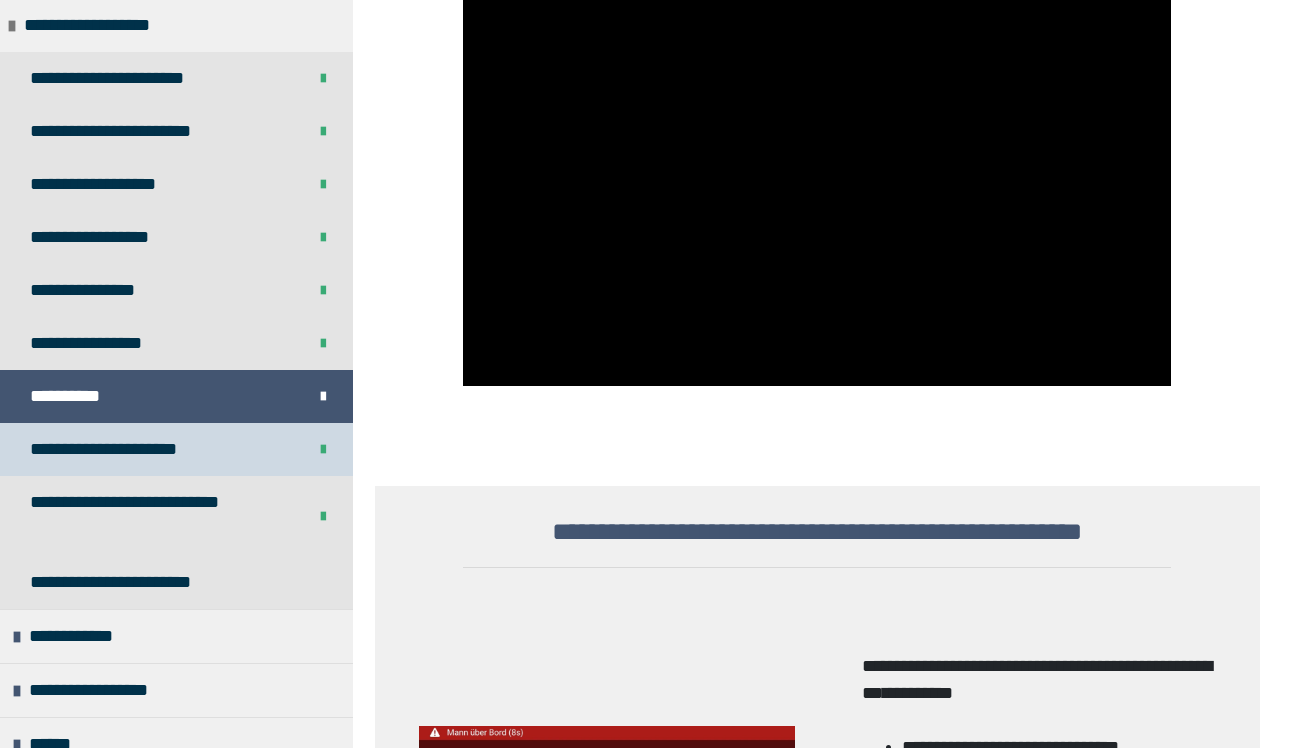 click on "**********" at bounding box center (176, 449) 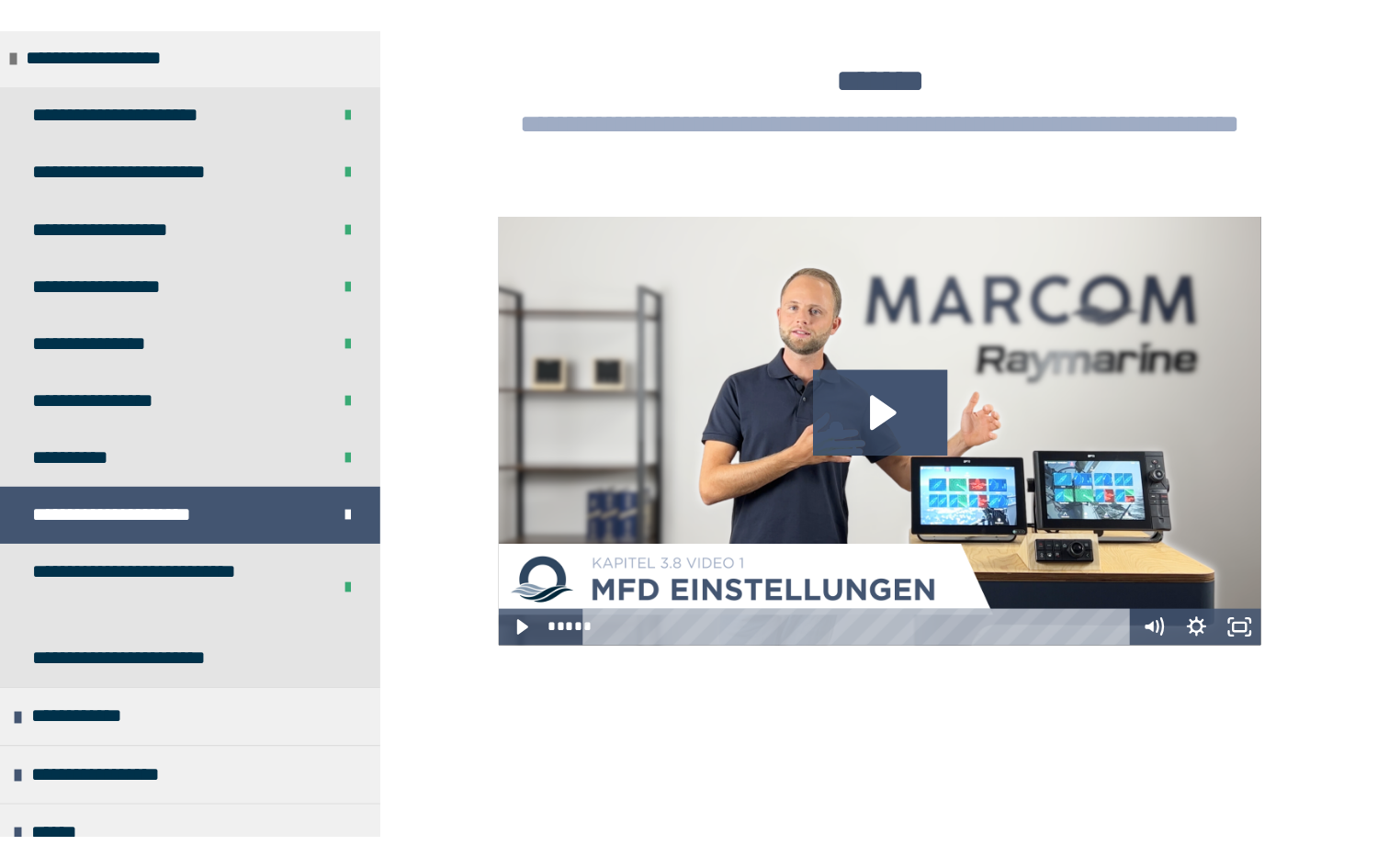 scroll, scrollTop: 751, scrollLeft: 0, axis: vertical 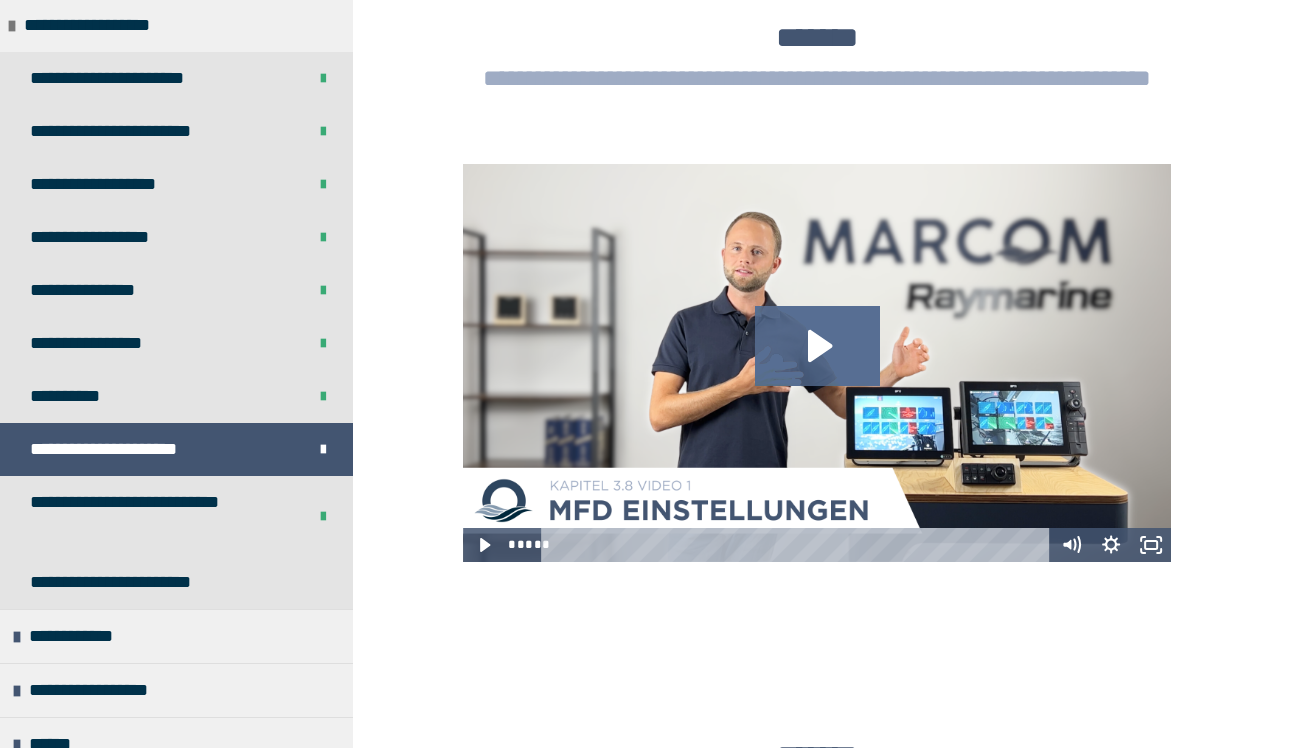 click 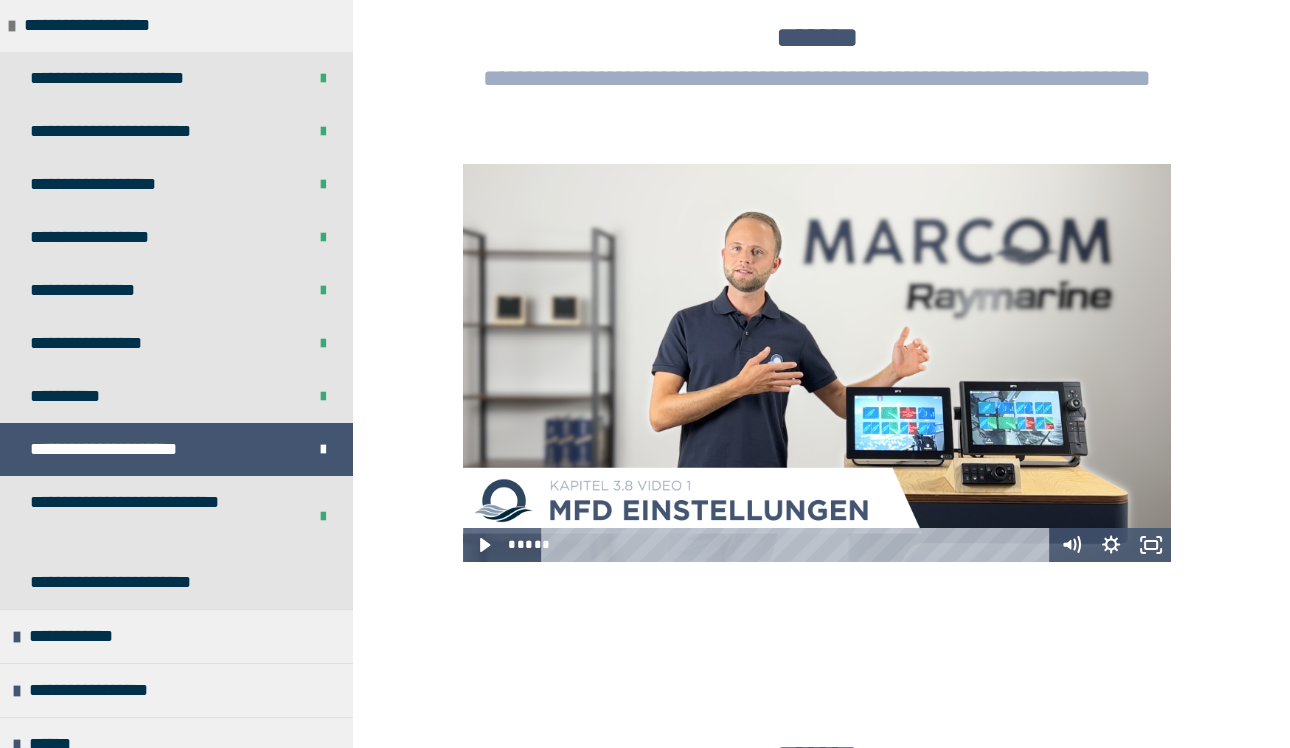 click at bounding box center [817, 363] 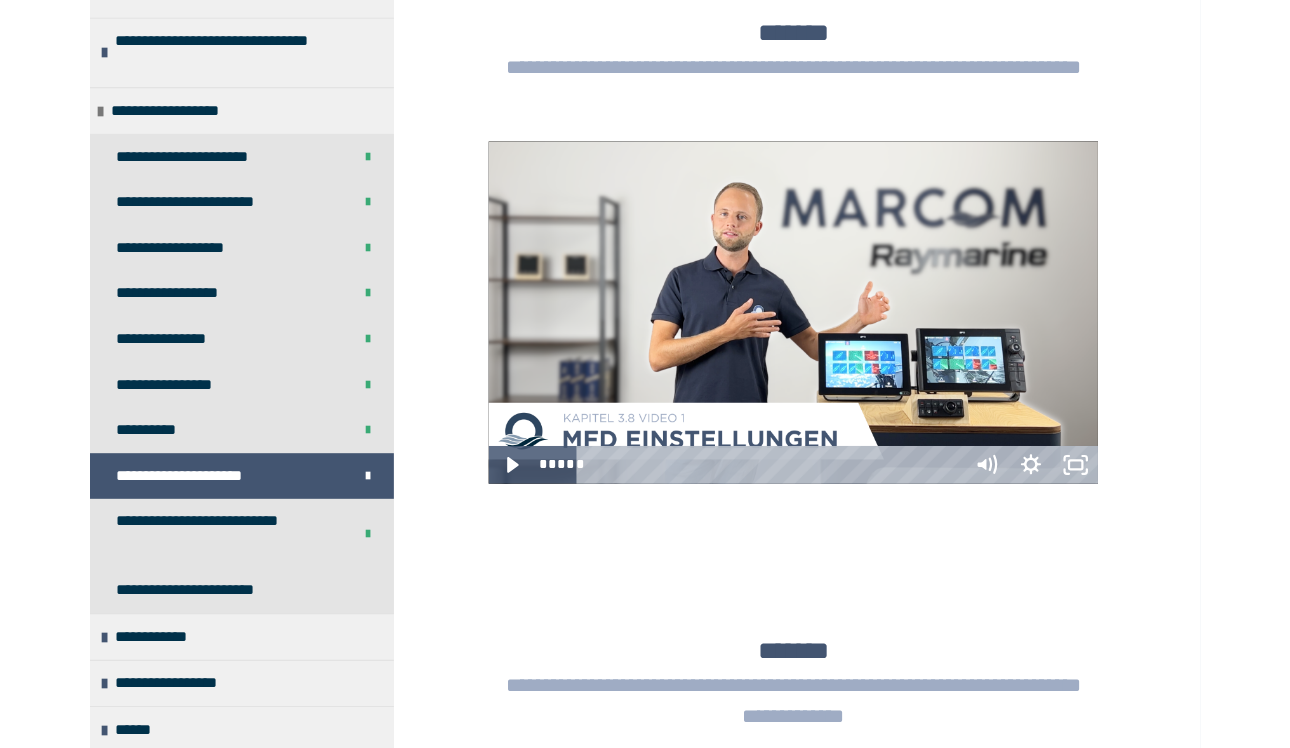 scroll, scrollTop: 280, scrollLeft: 0, axis: vertical 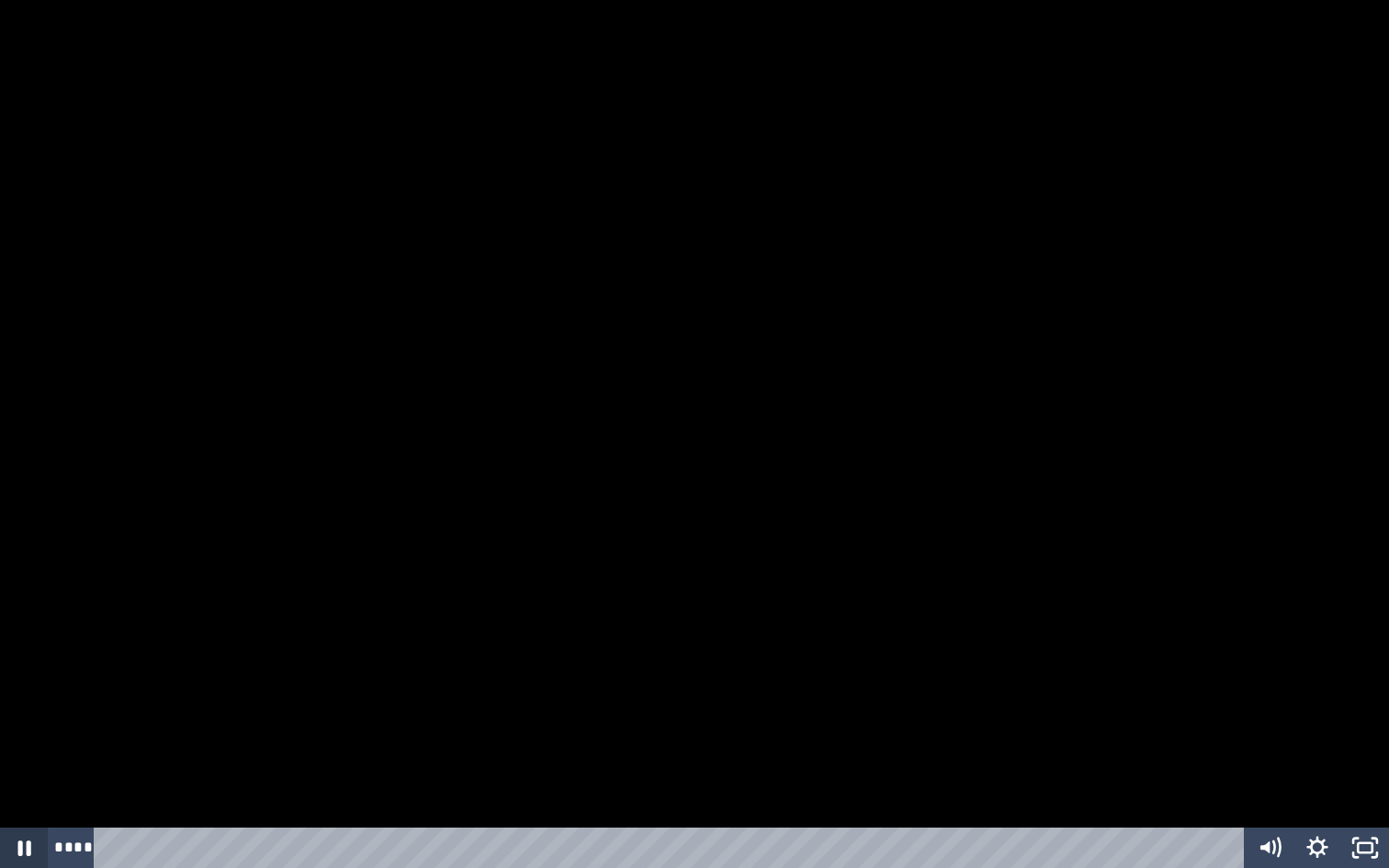 click 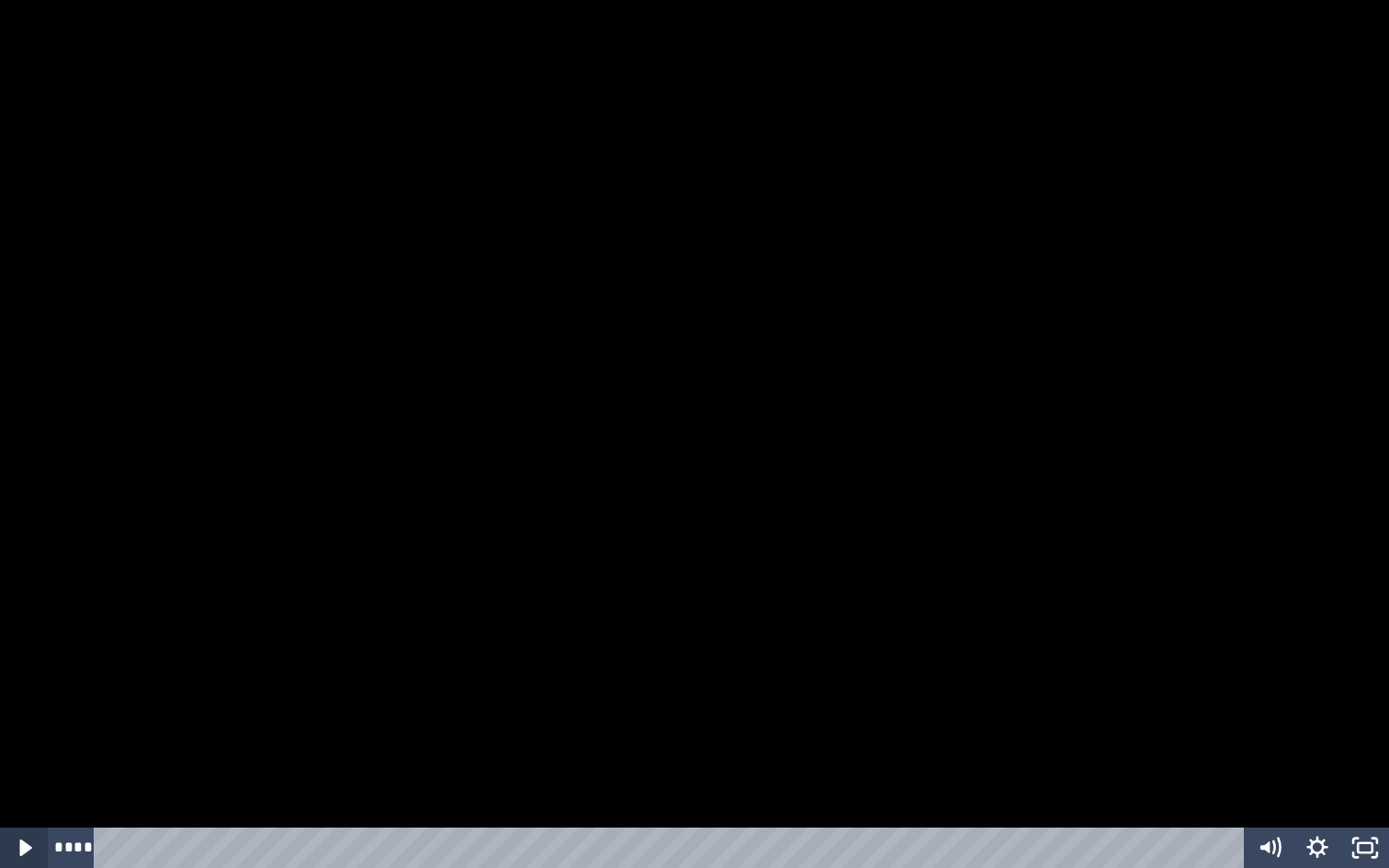 click 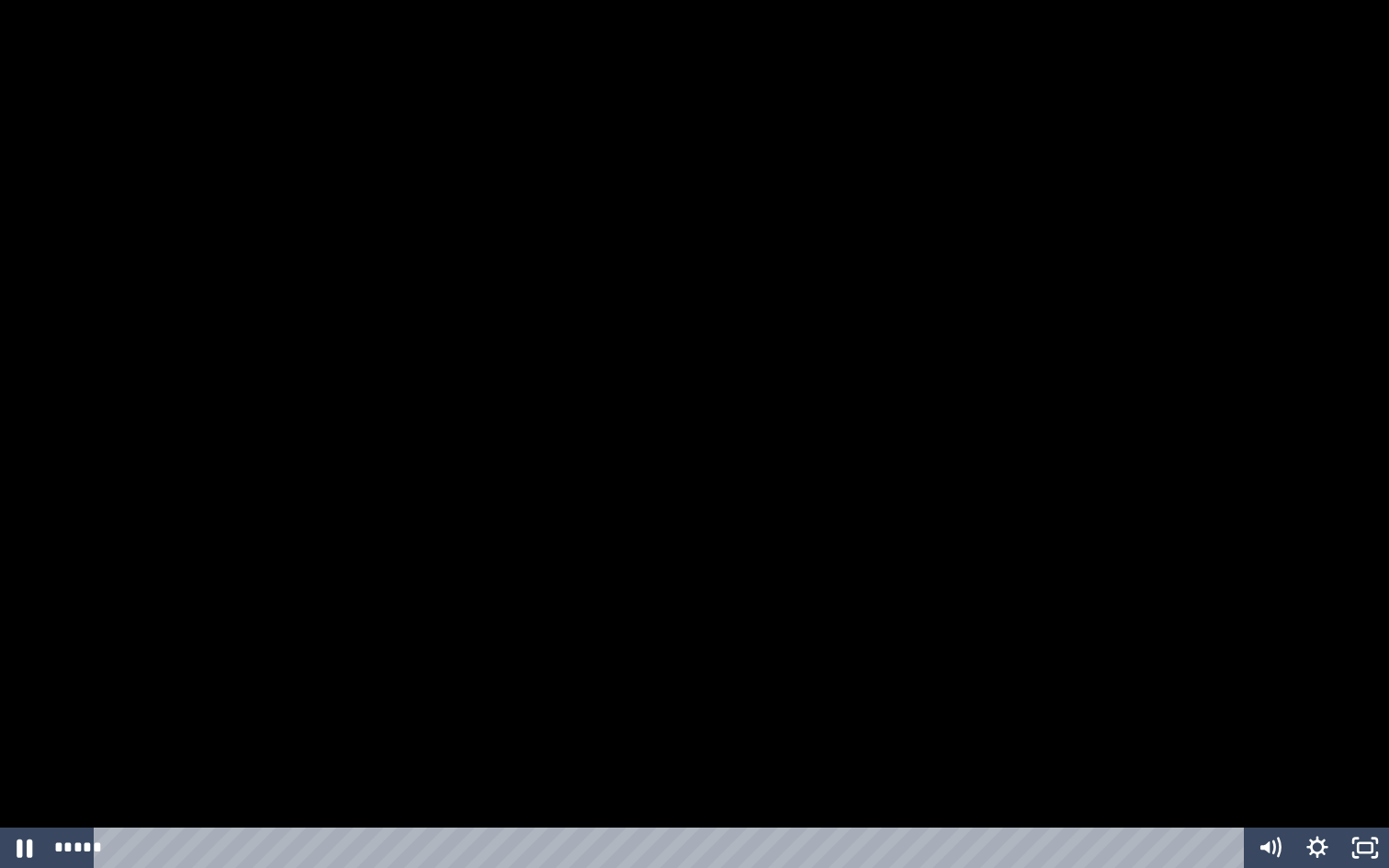 drag, startPoint x: 0, startPoint y: 730, endPoint x: 0, endPoint y: 447, distance: 283 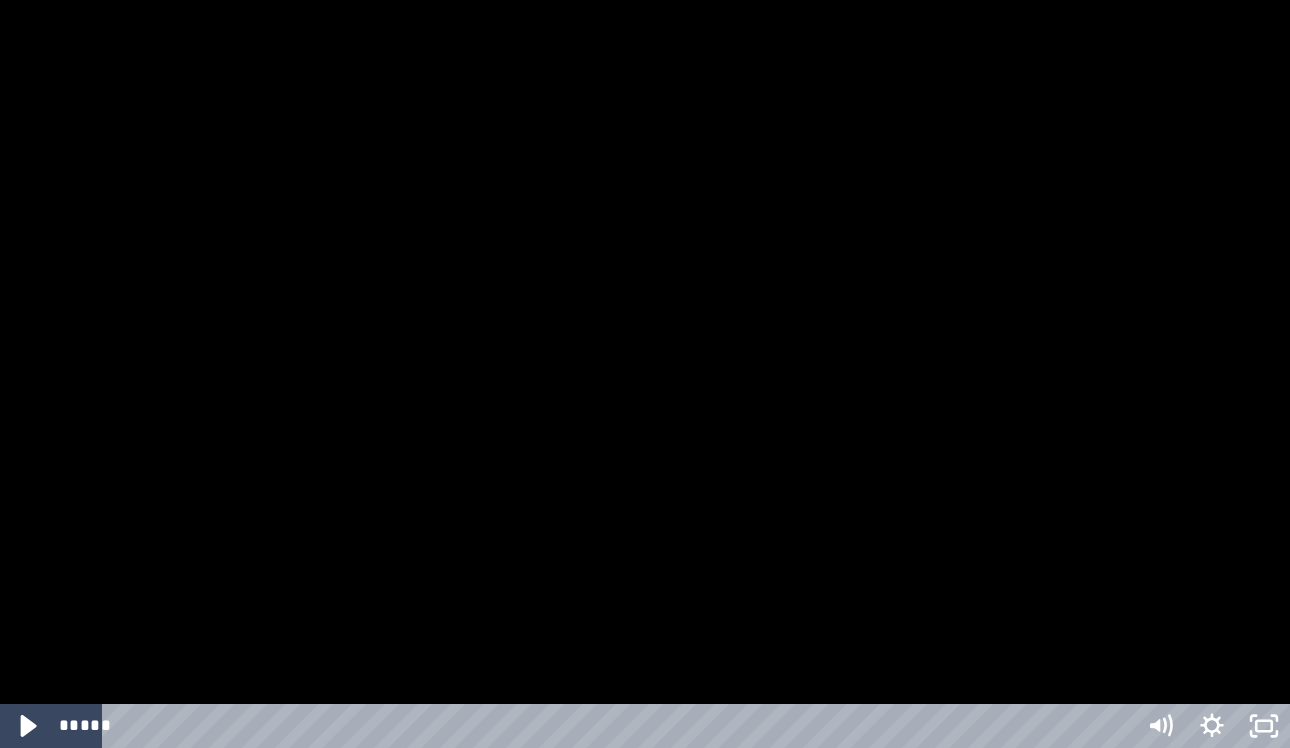 scroll, scrollTop: 459, scrollLeft: 0, axis: vertical 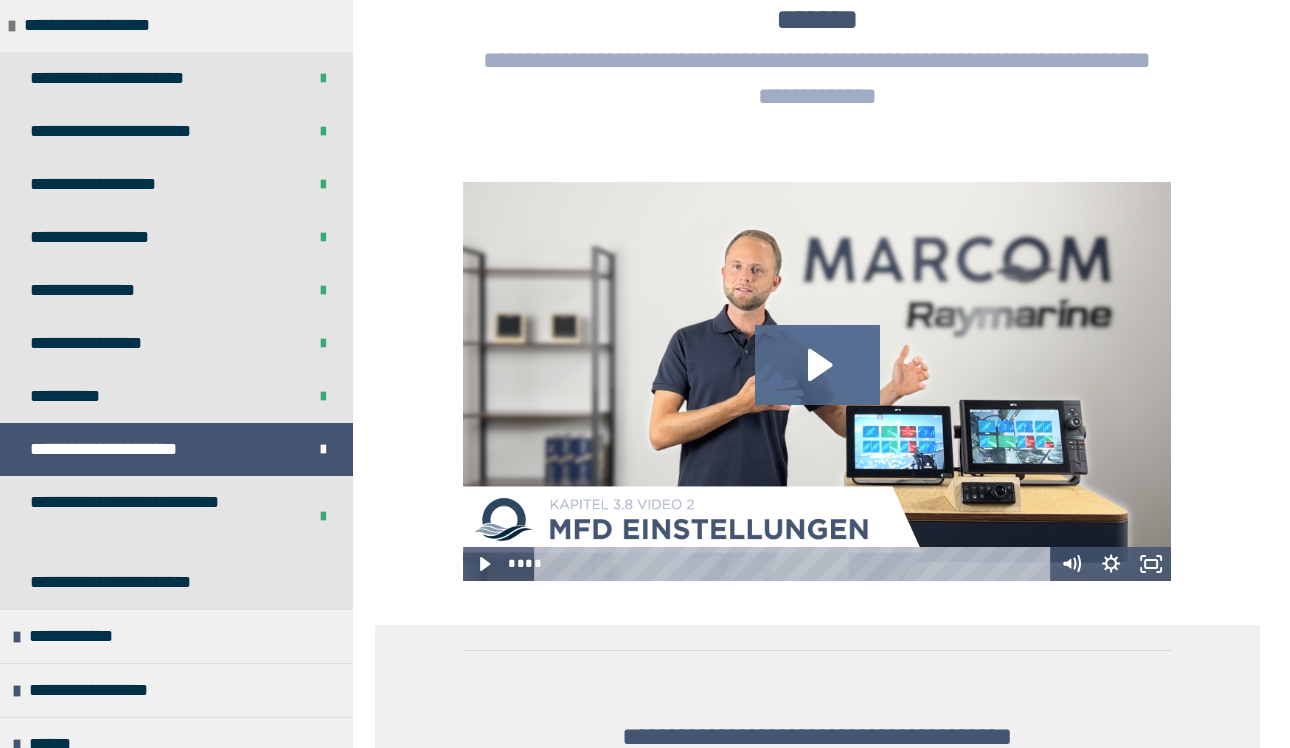 click 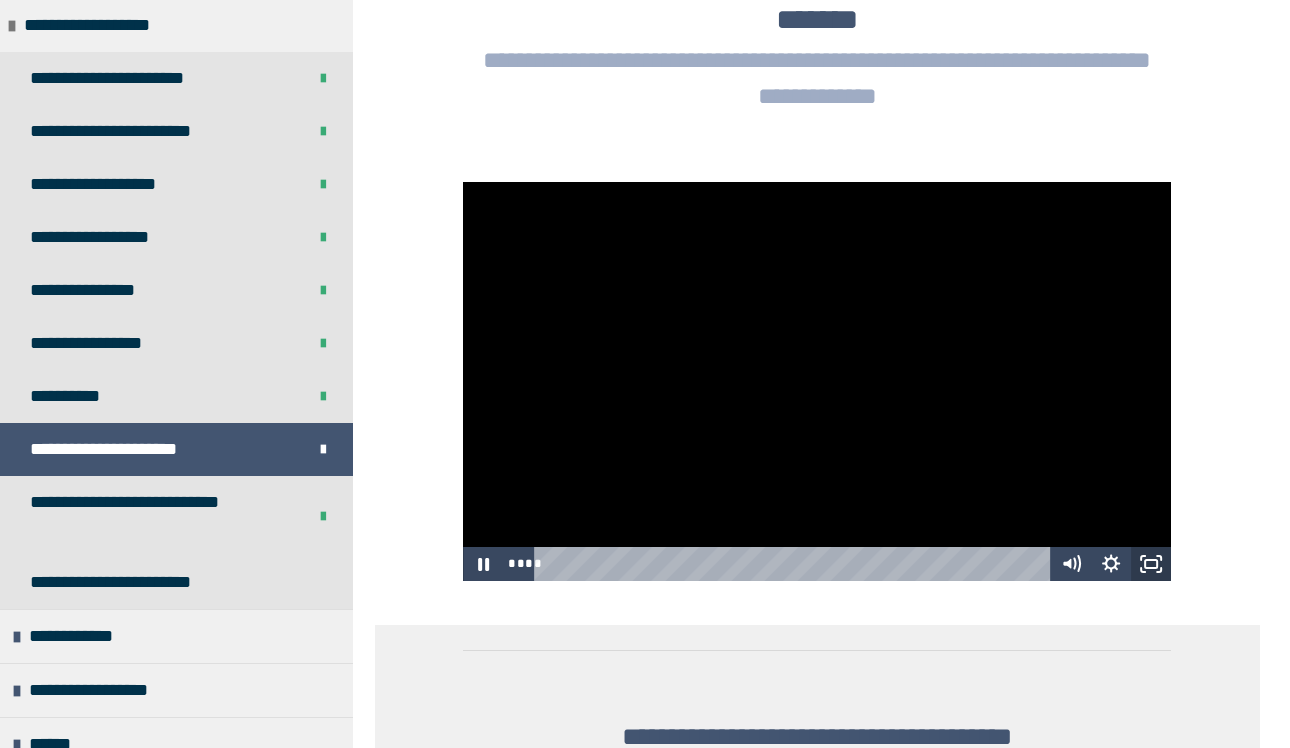 click 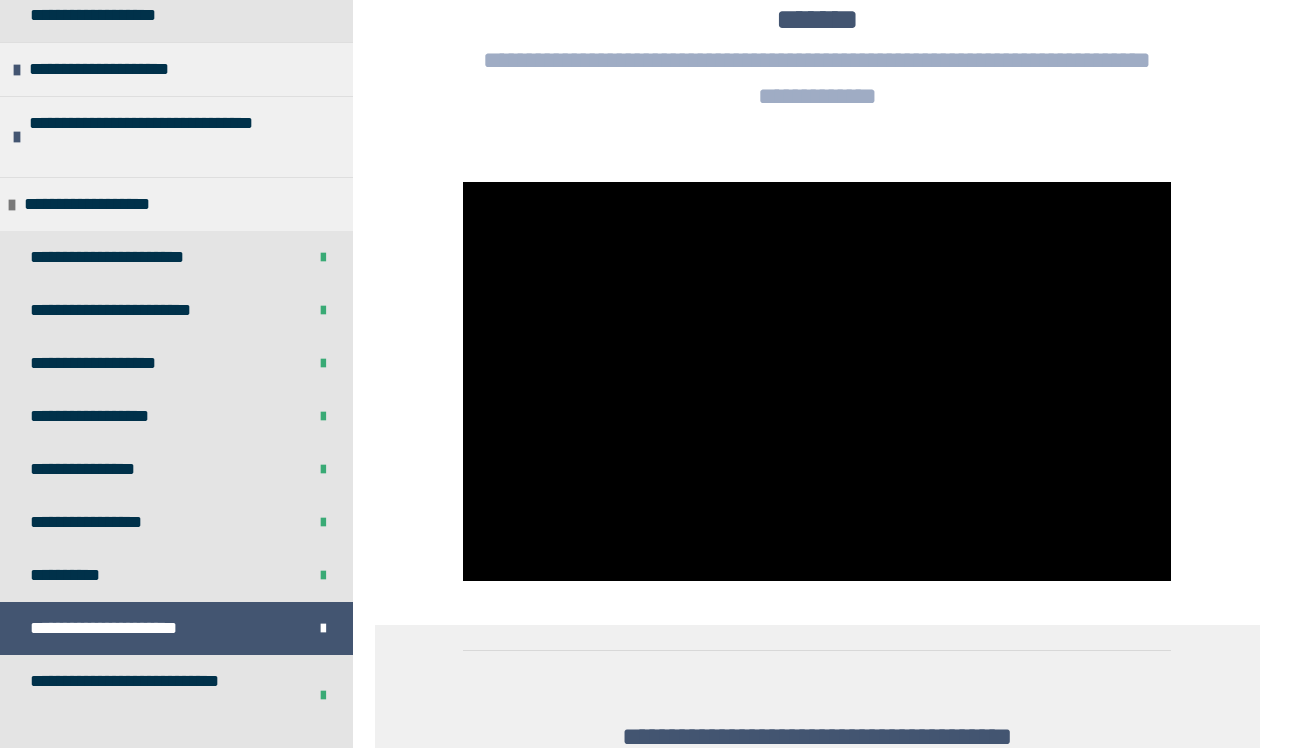 scroll, scrollTop: 459, scrollLeft: 0, axis: vertical 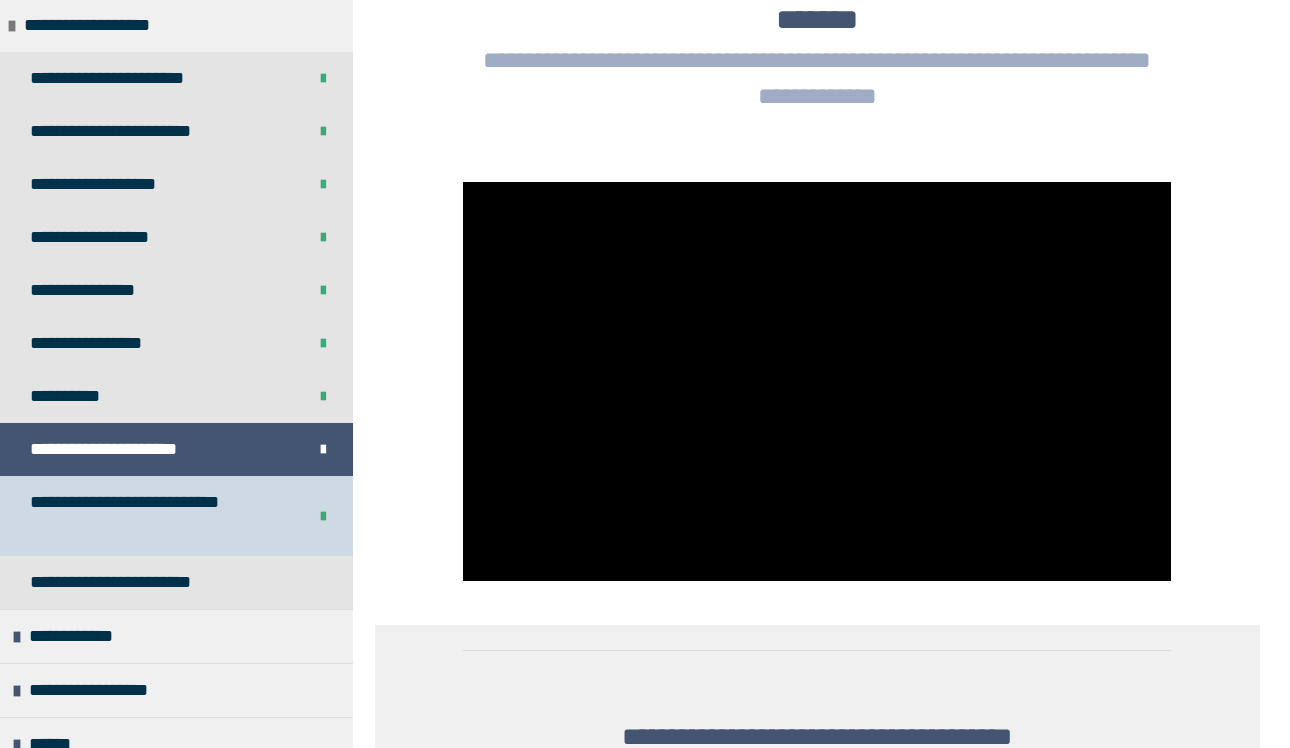click on "**********" at bounding box center (160, 516) 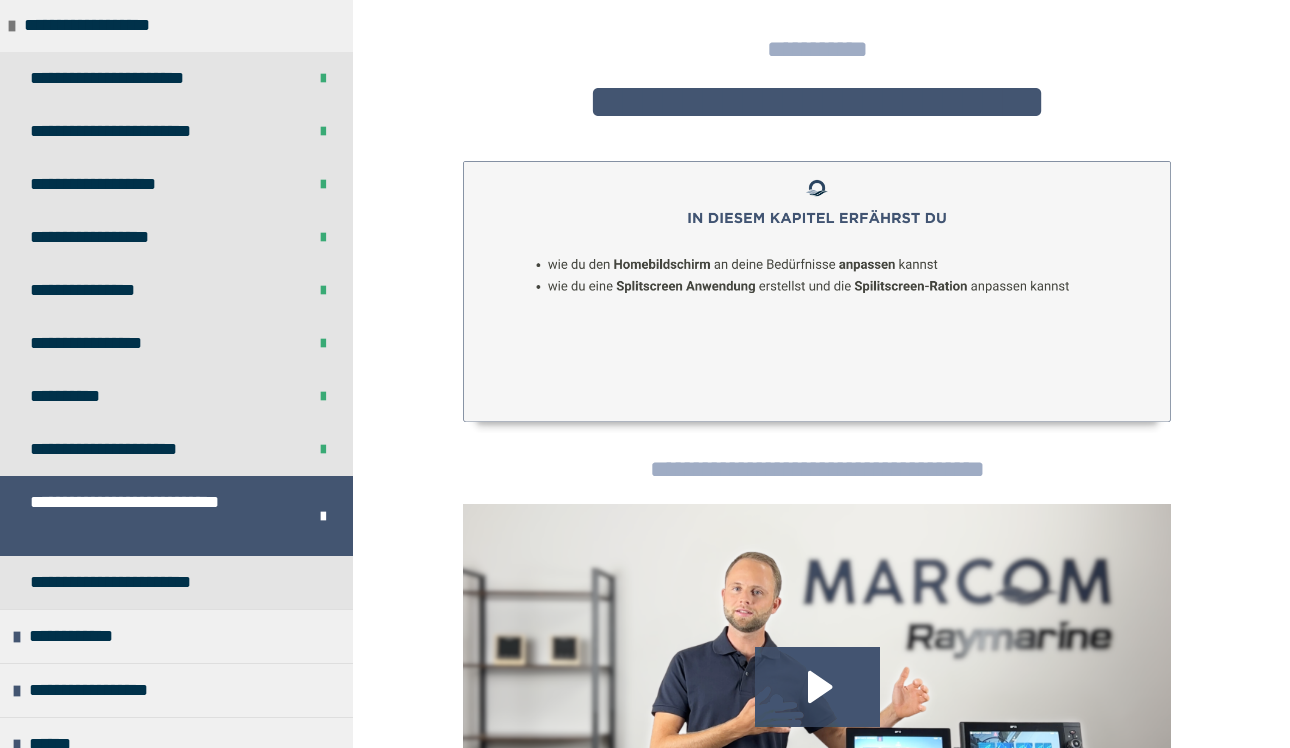scroll, scrollTop: 306, scrollLeft: 0, axis: vertical 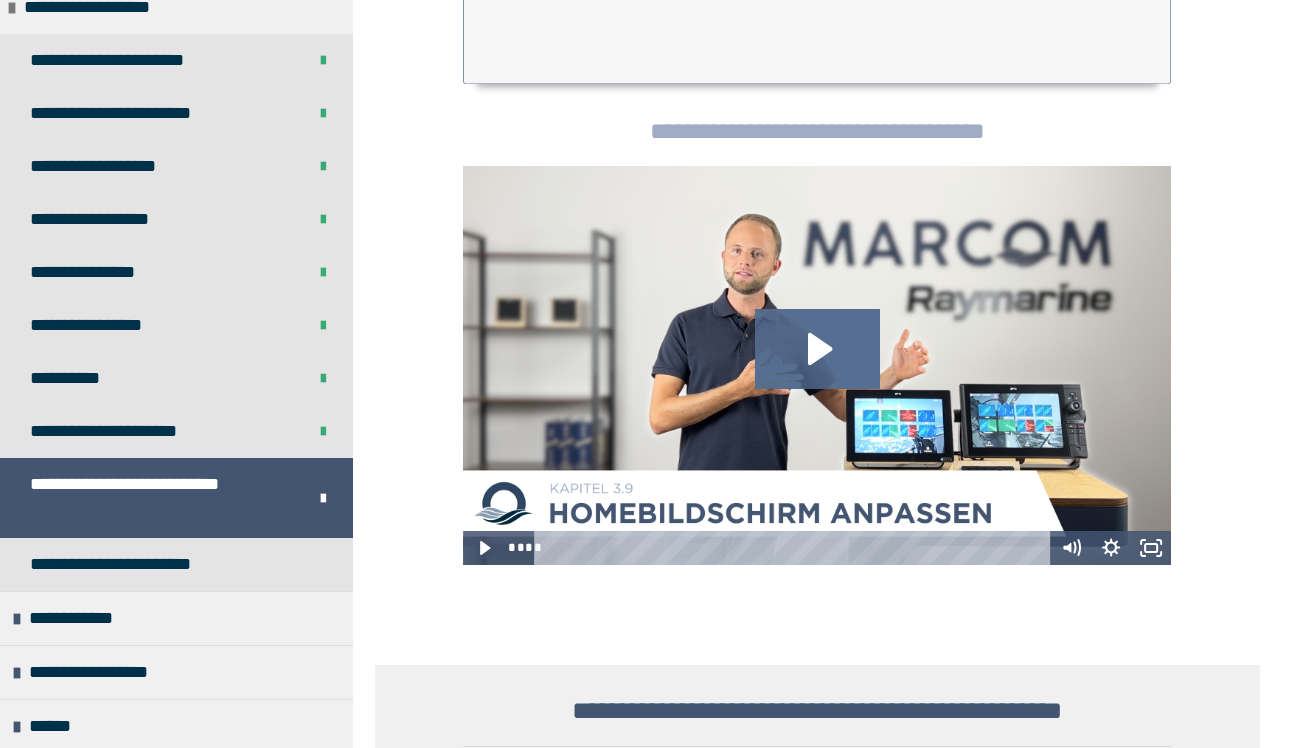 click 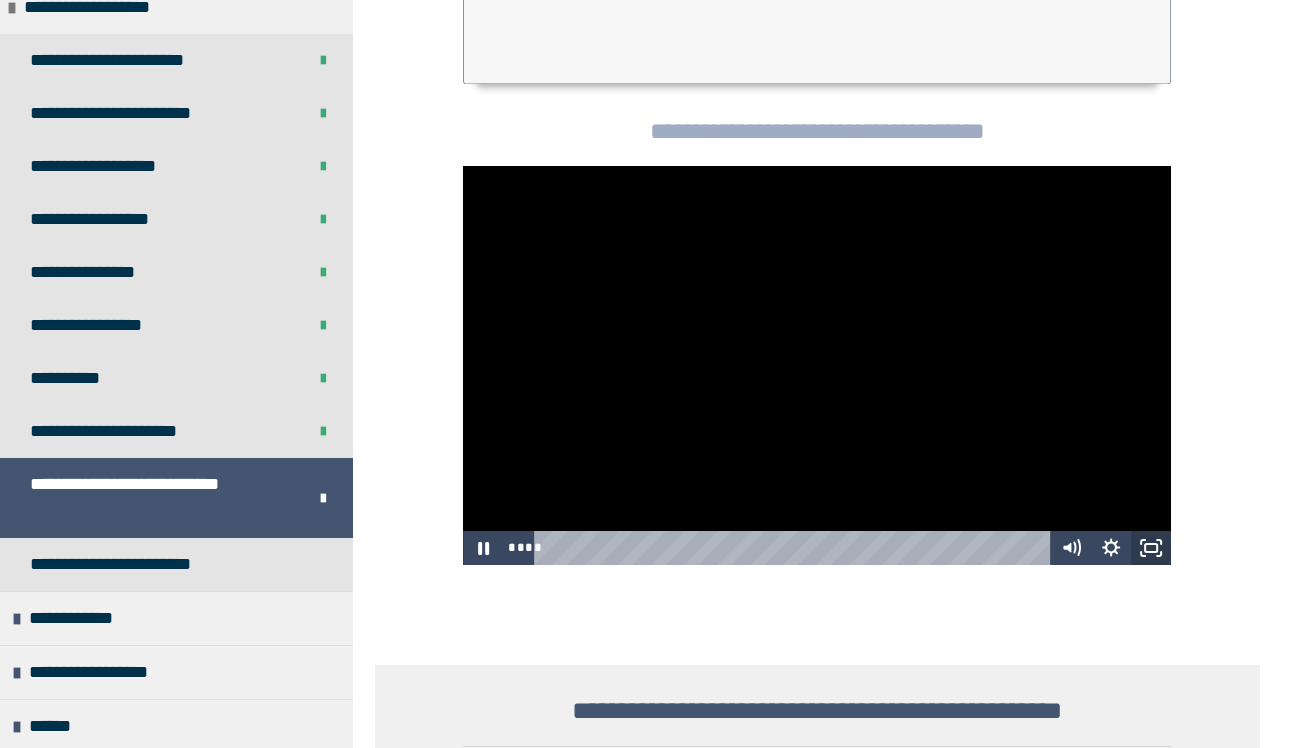 click 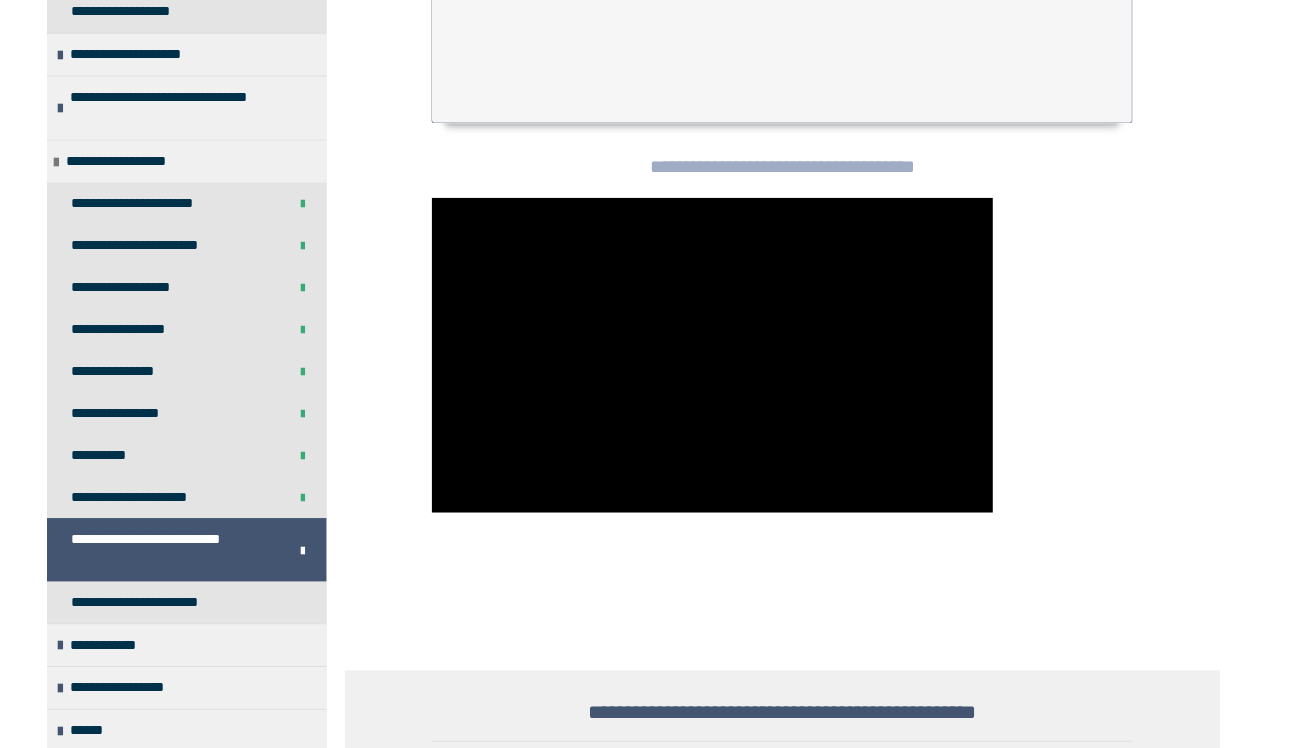 scroll, scrollTop: 477, scrollLeft: 0, axis: vertical 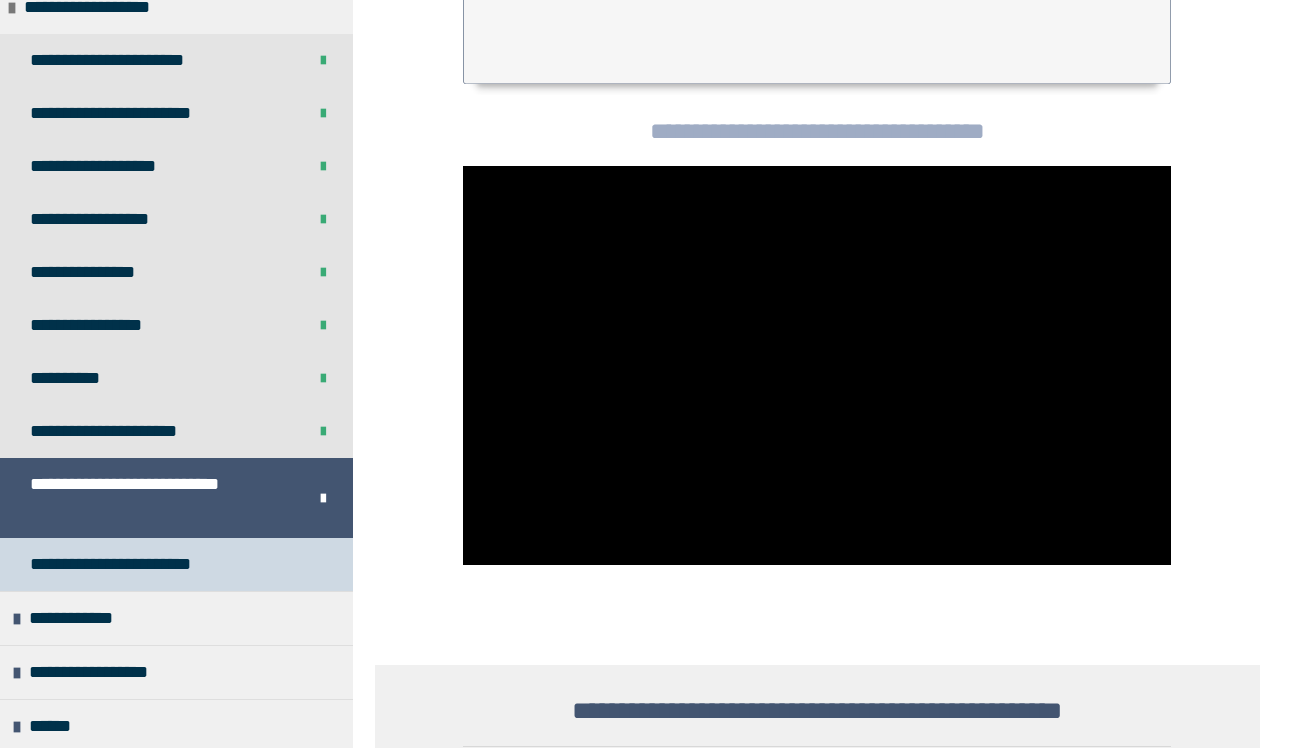 click on "**********" at bounding box center (139, 564) 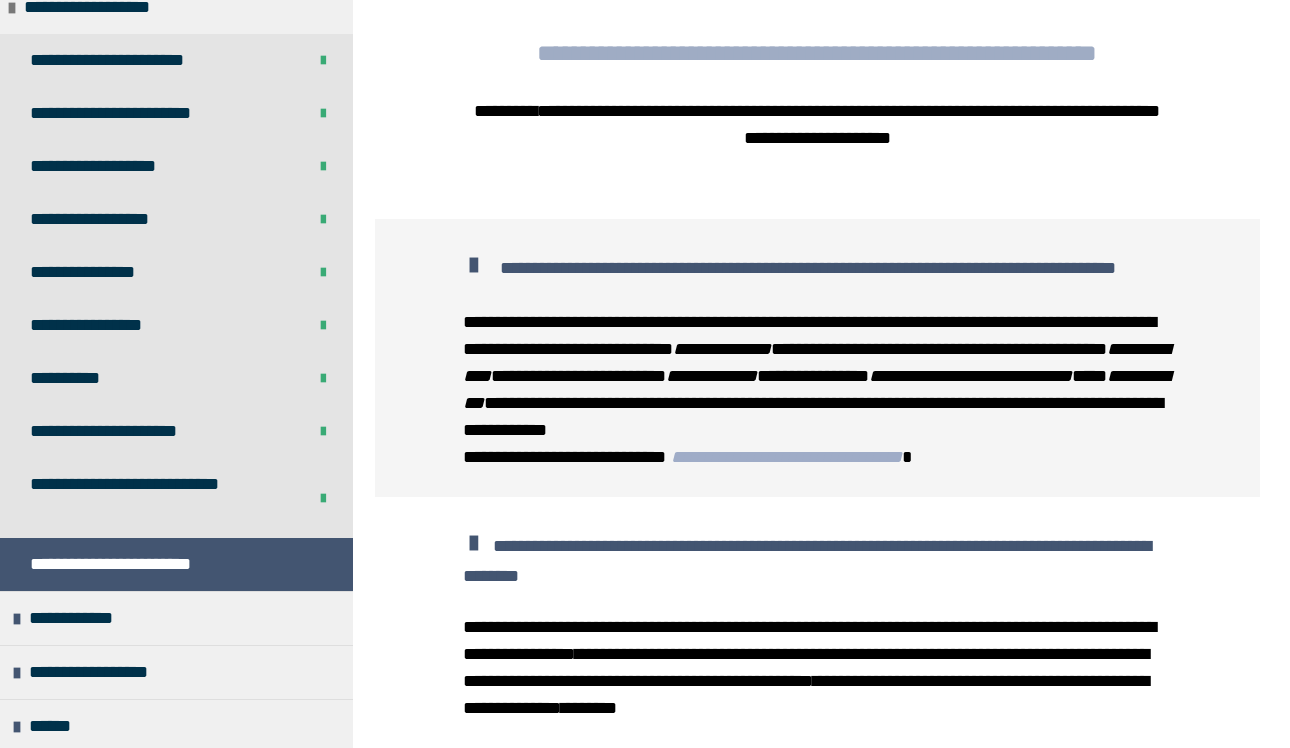 scroll, scrollTop: 0, scrollLeft: 0, axis: both 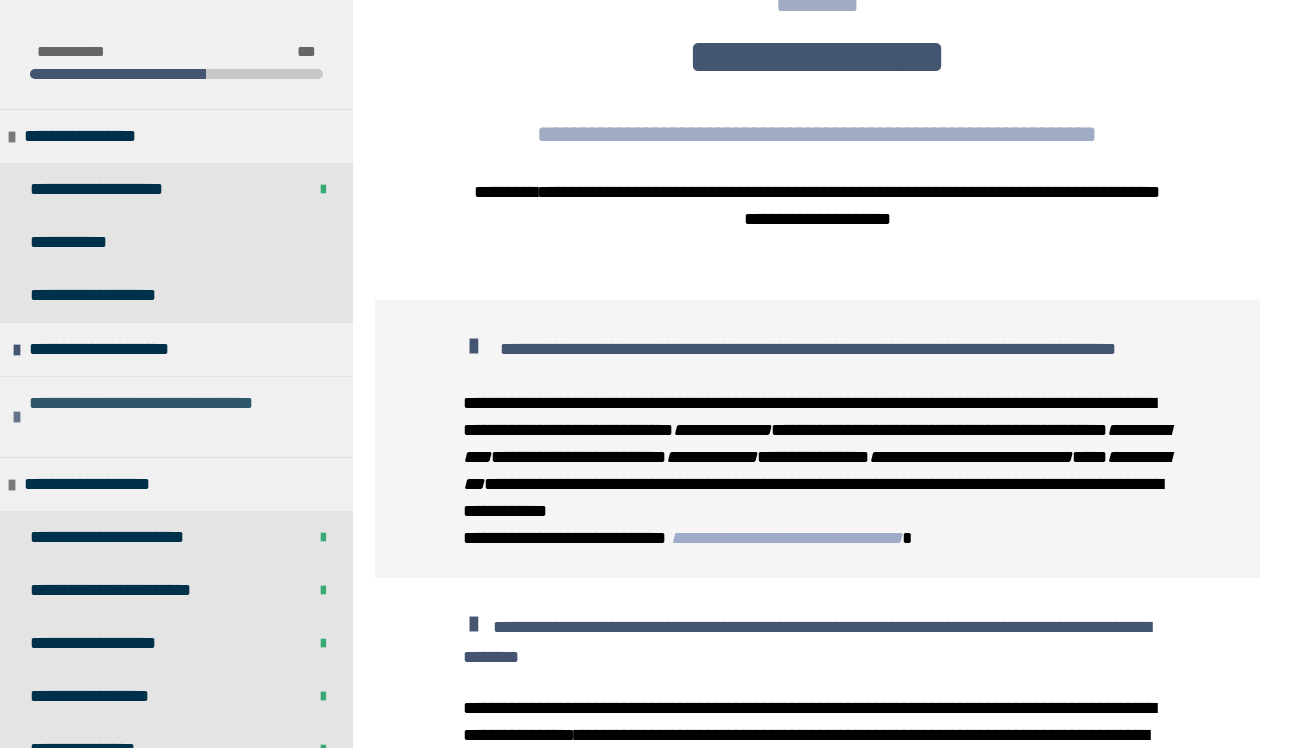 click on "**********" at bounding box center (186, 417) 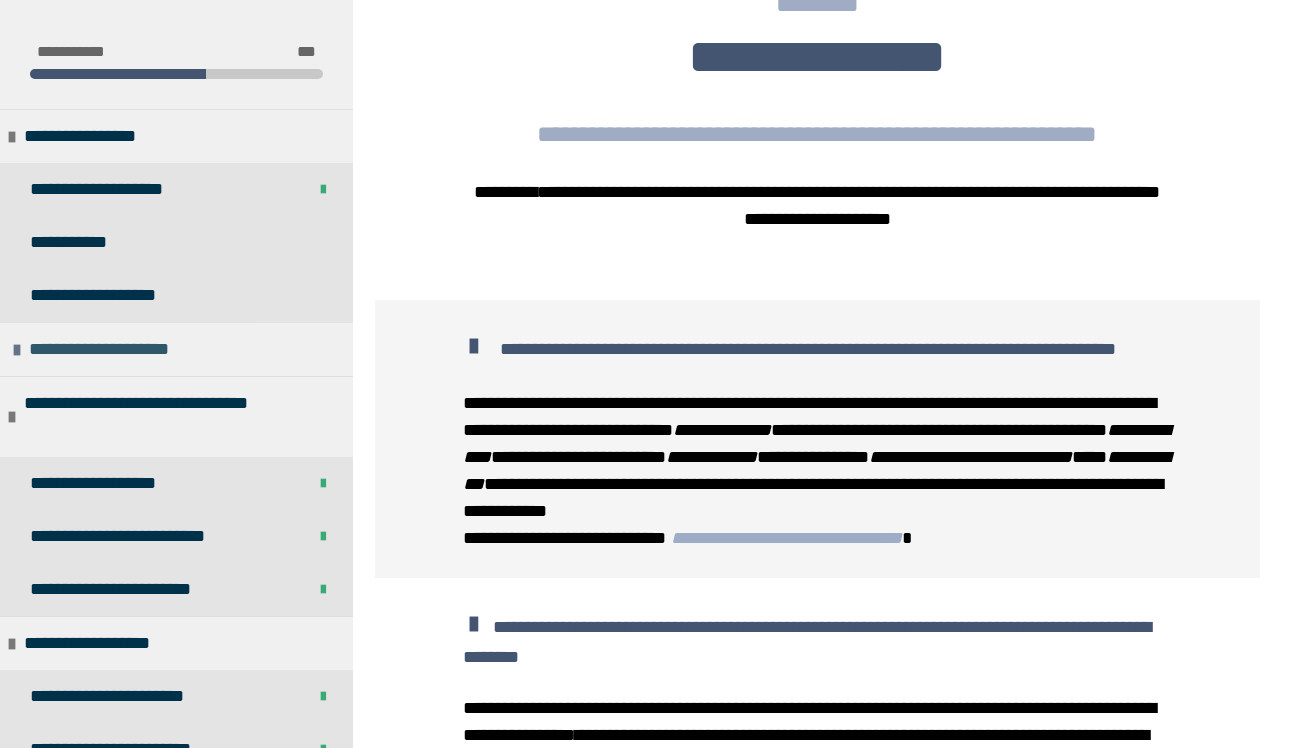 click on "**********" at bounding box center (141, 349) 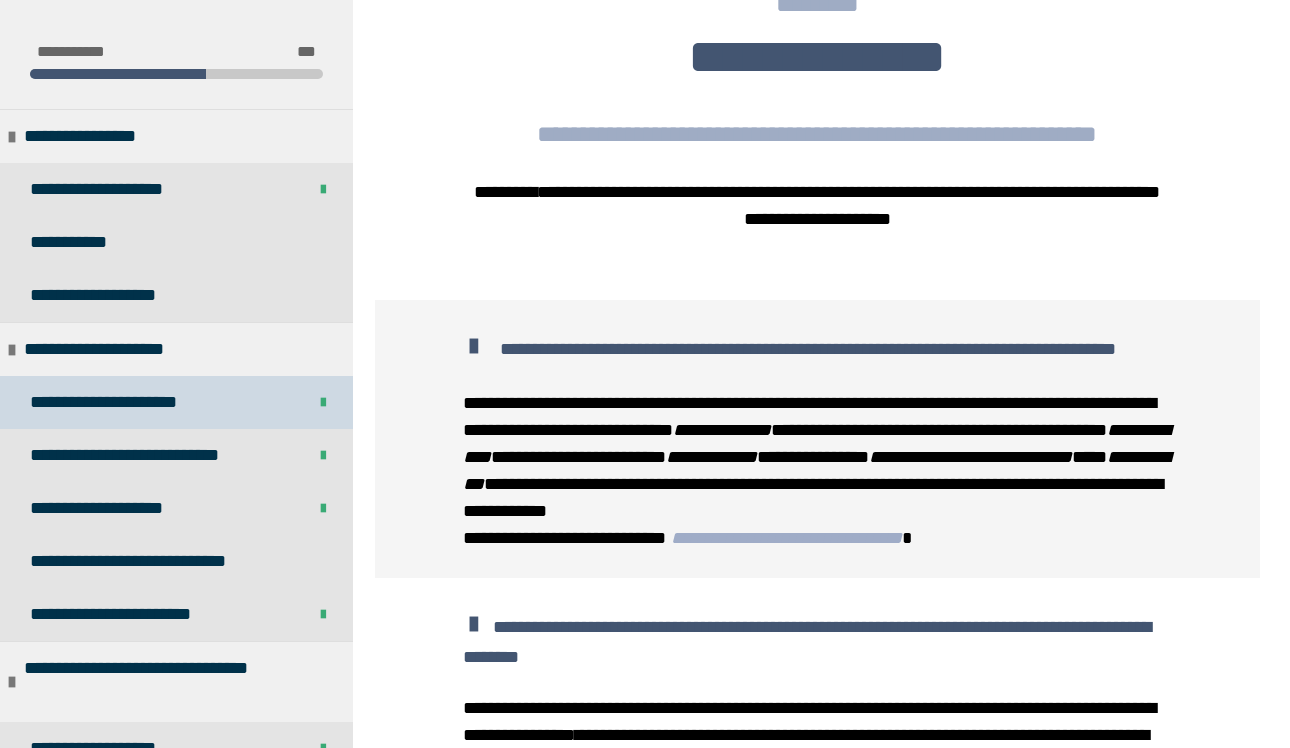 click on "**********" at bounding box center (122, 402) 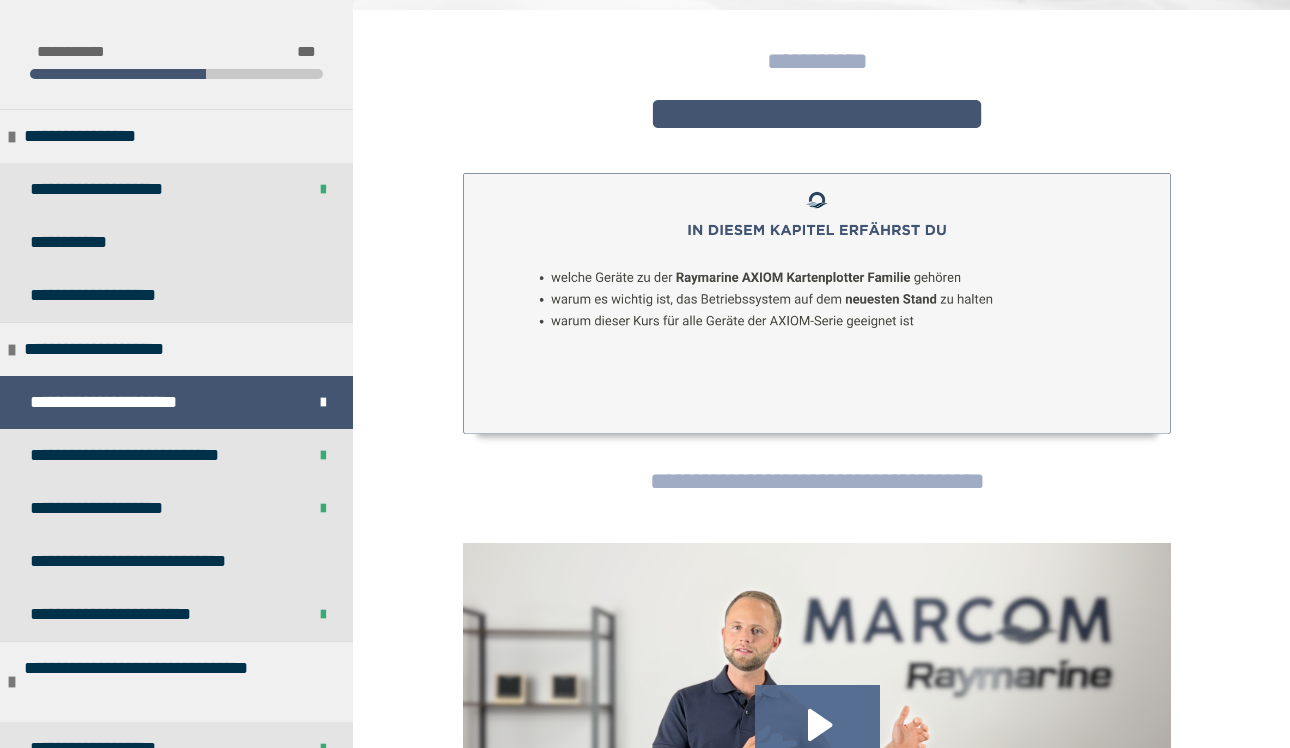 click 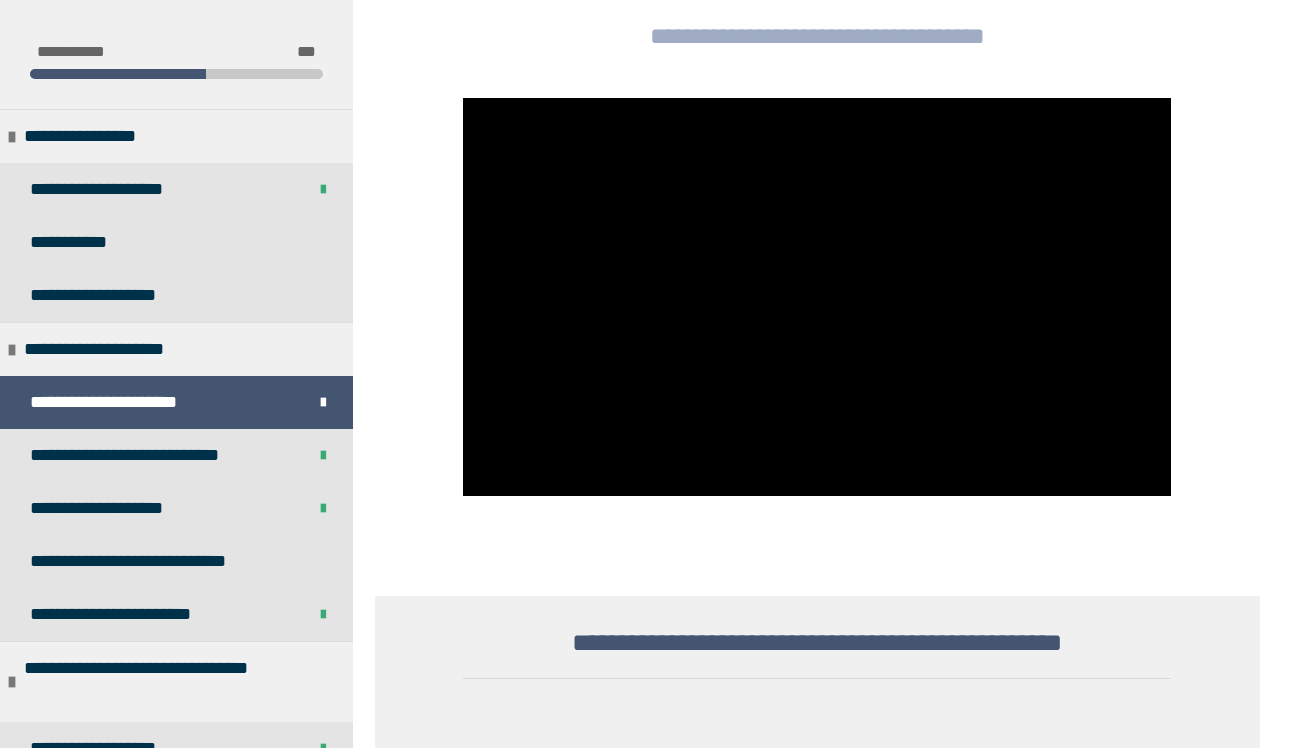 scroll, scrollTop: 779, scrollLeft: 0, axis: vertical 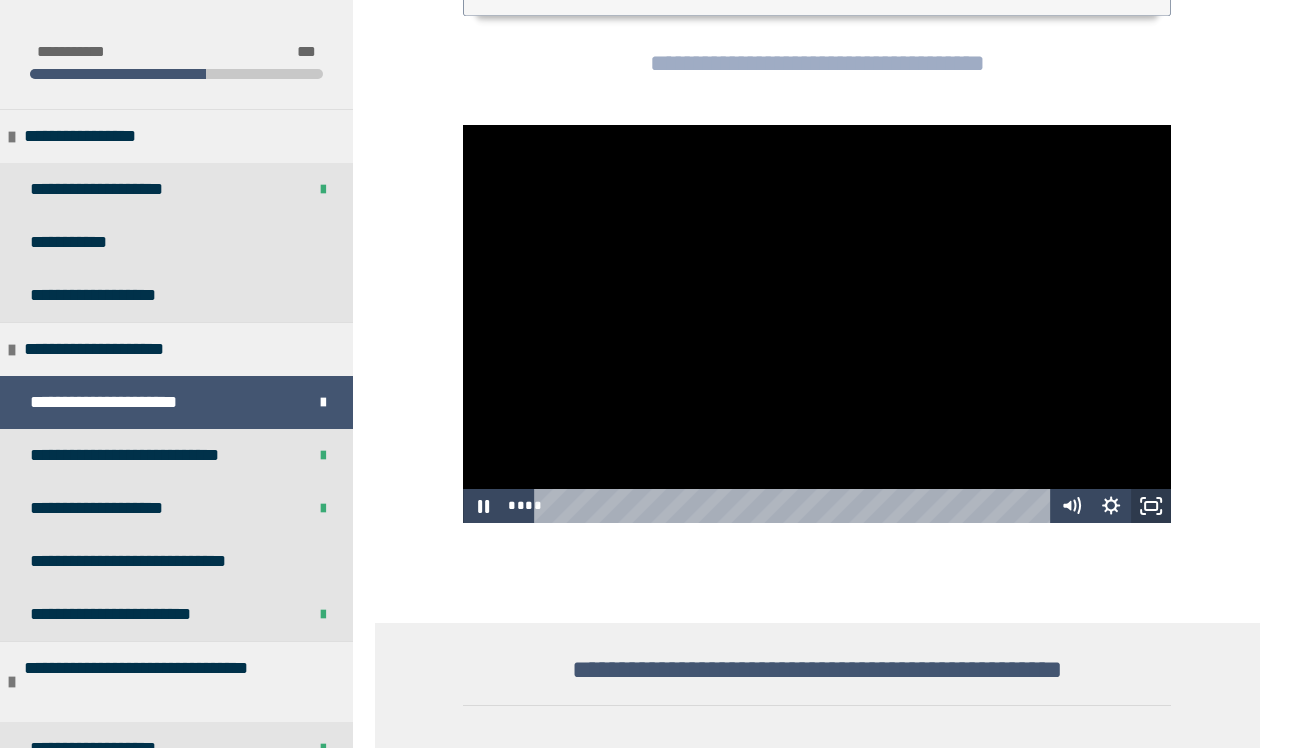 click 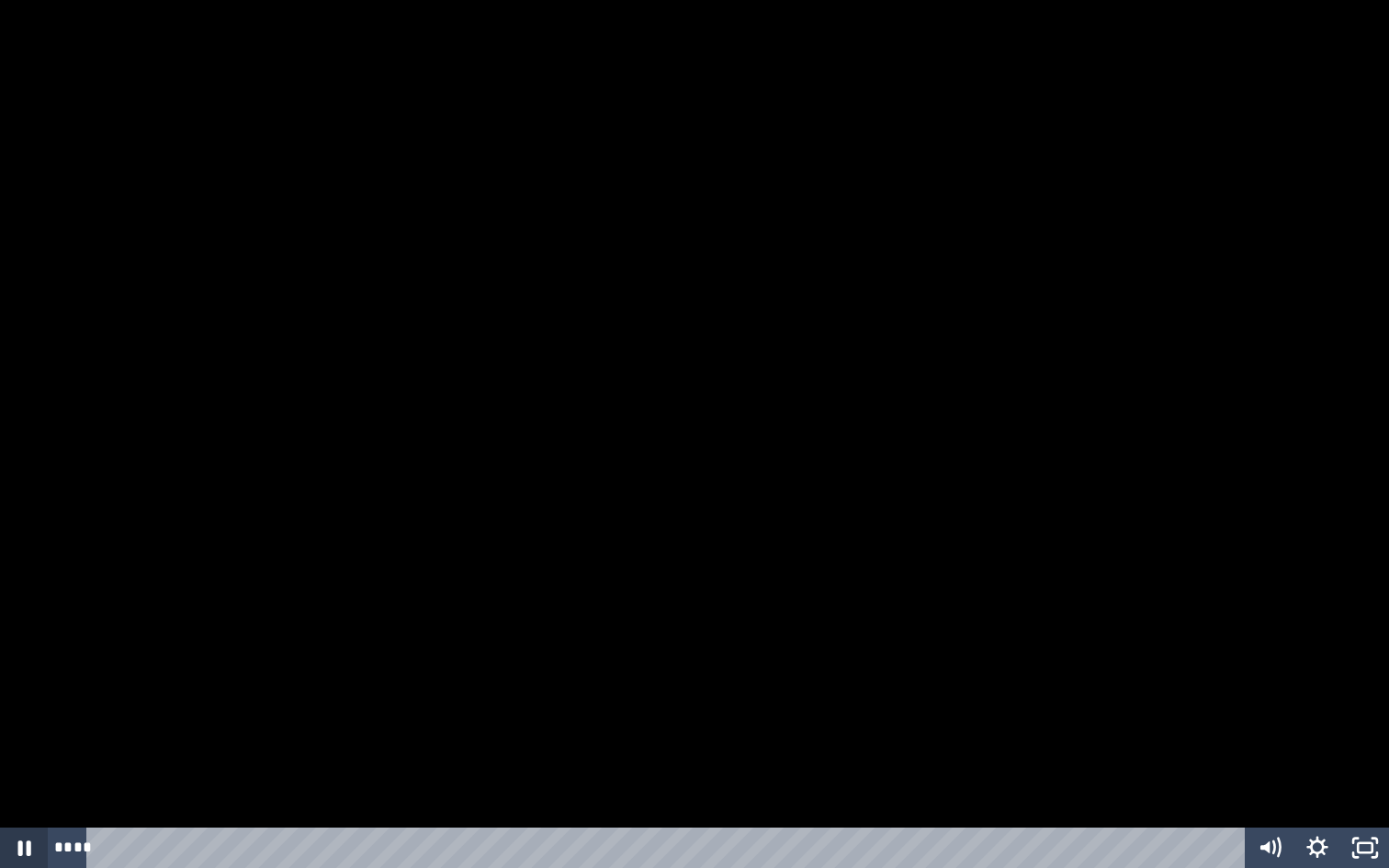 click 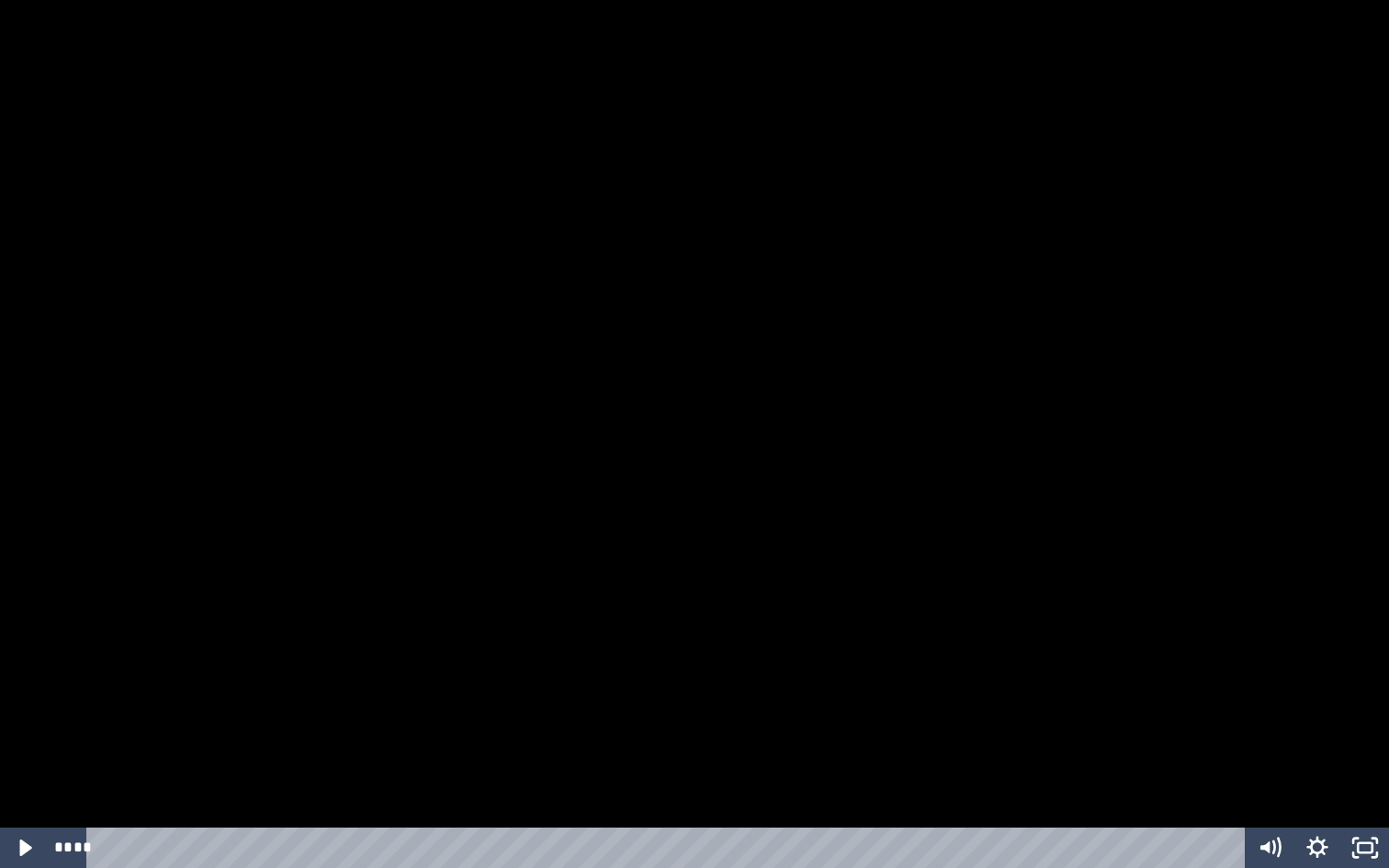 click at bounding box center [694, 434] 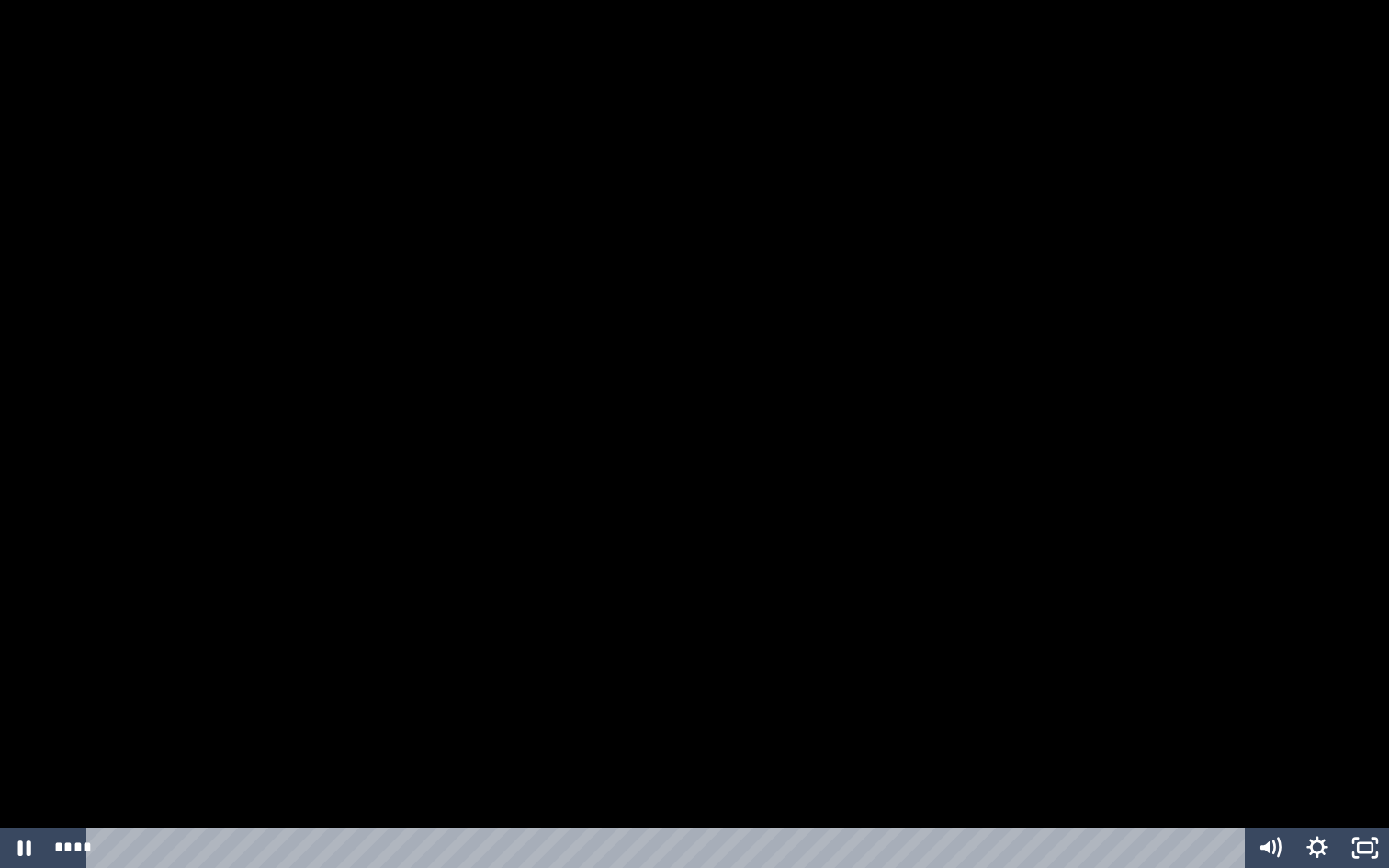 click at bounding box center [694, 434] 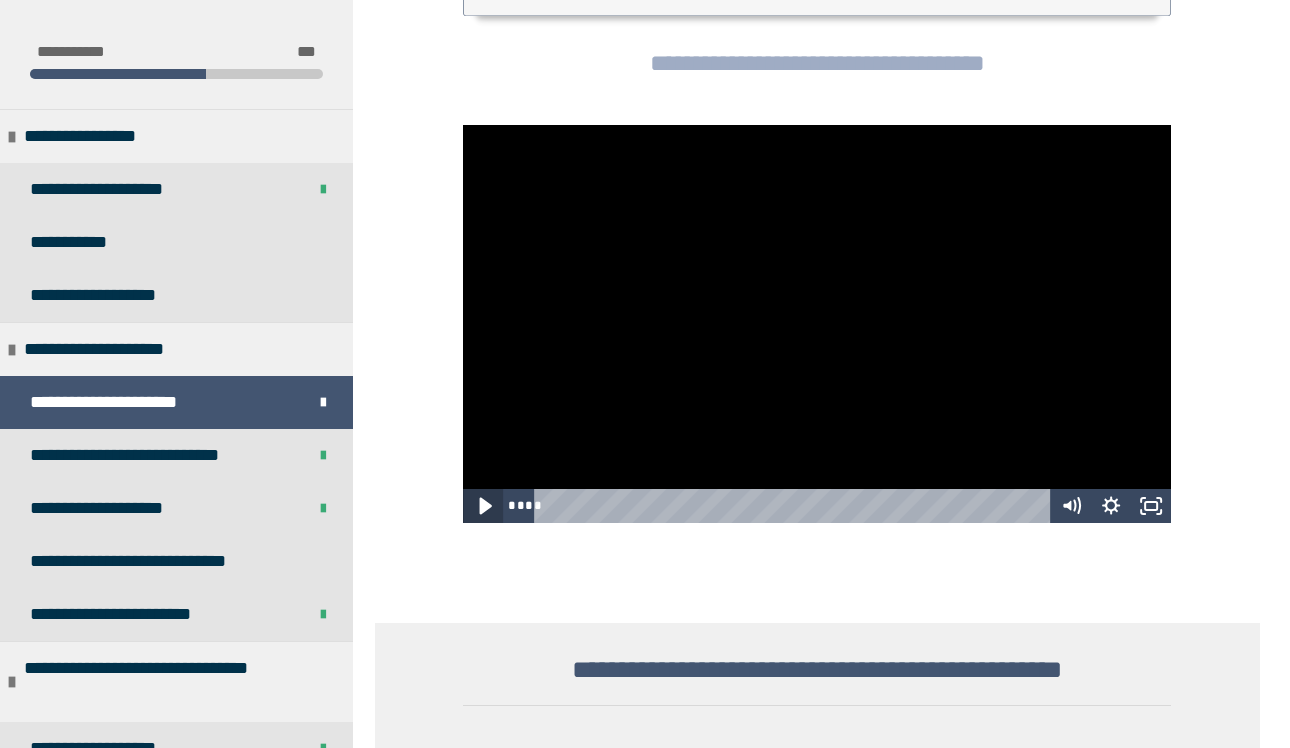 click 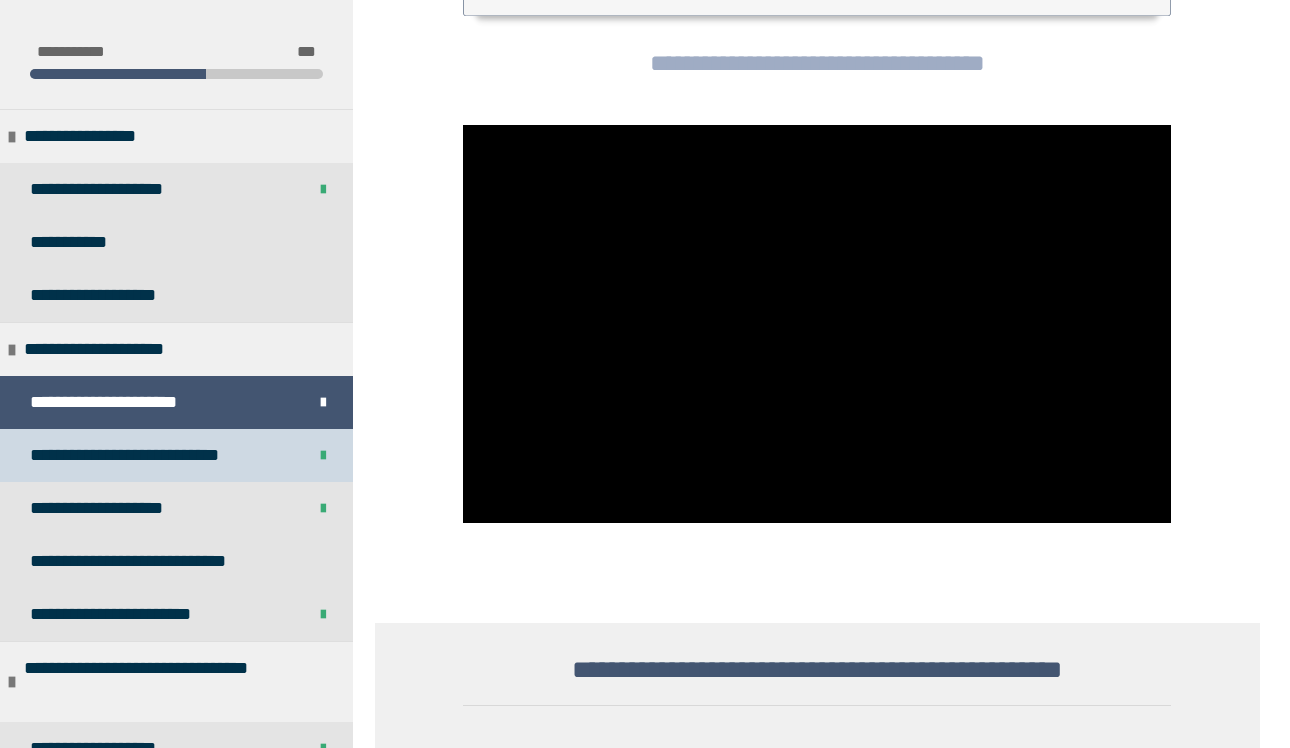click on "**********" at bounding box center [153, 455] 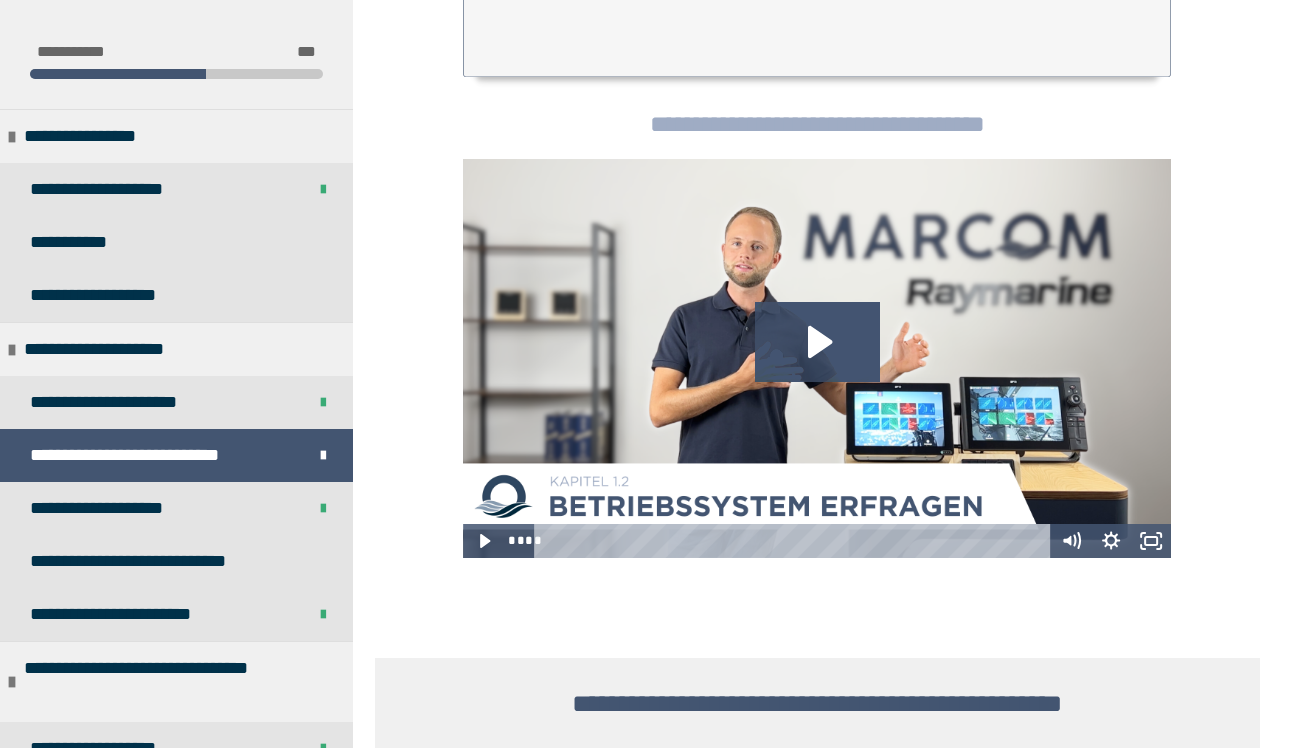 scroll, scrollTop: 737, scrollLeft: 0, axis: vertical 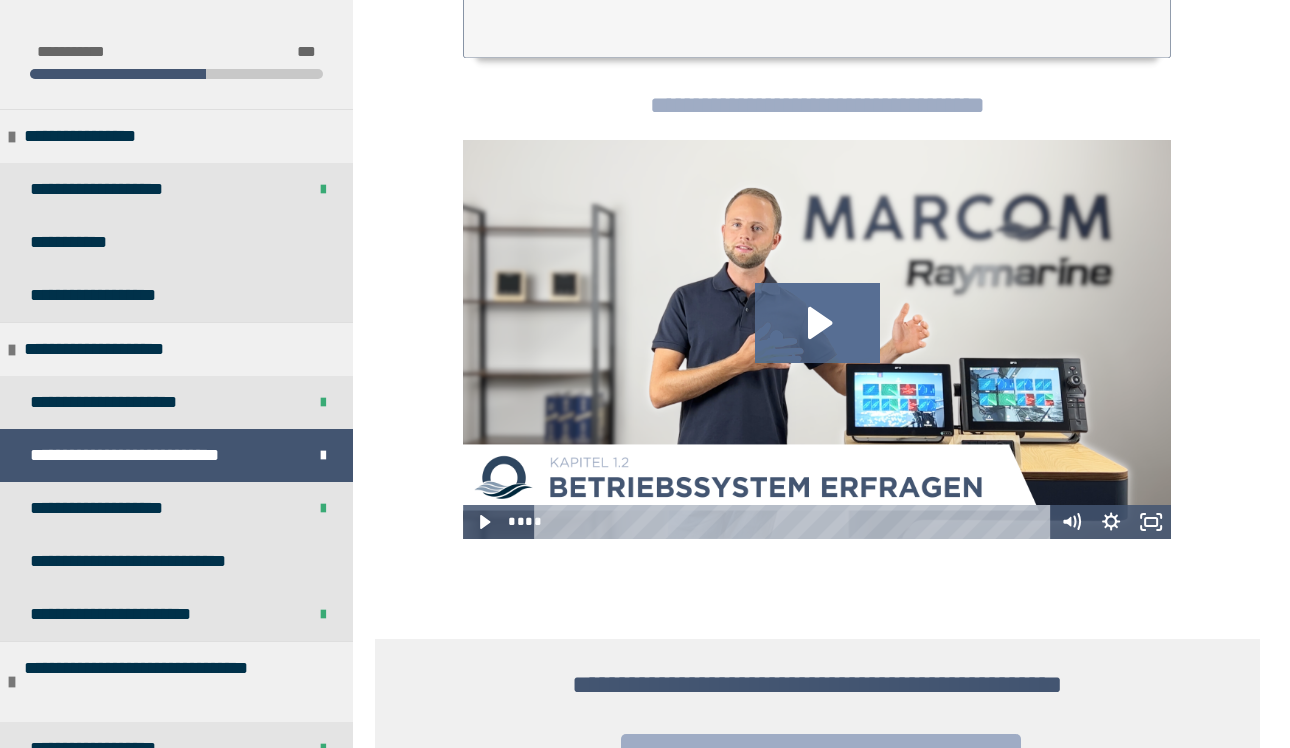 click 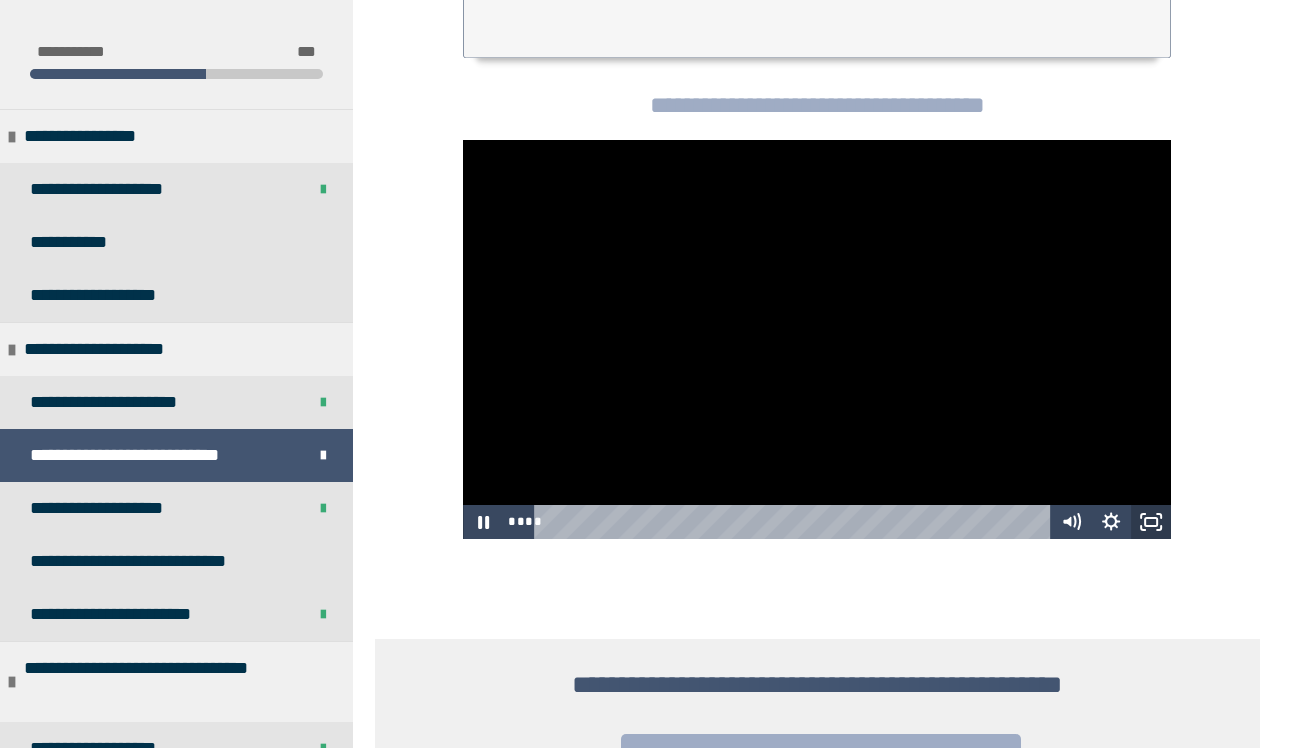 click 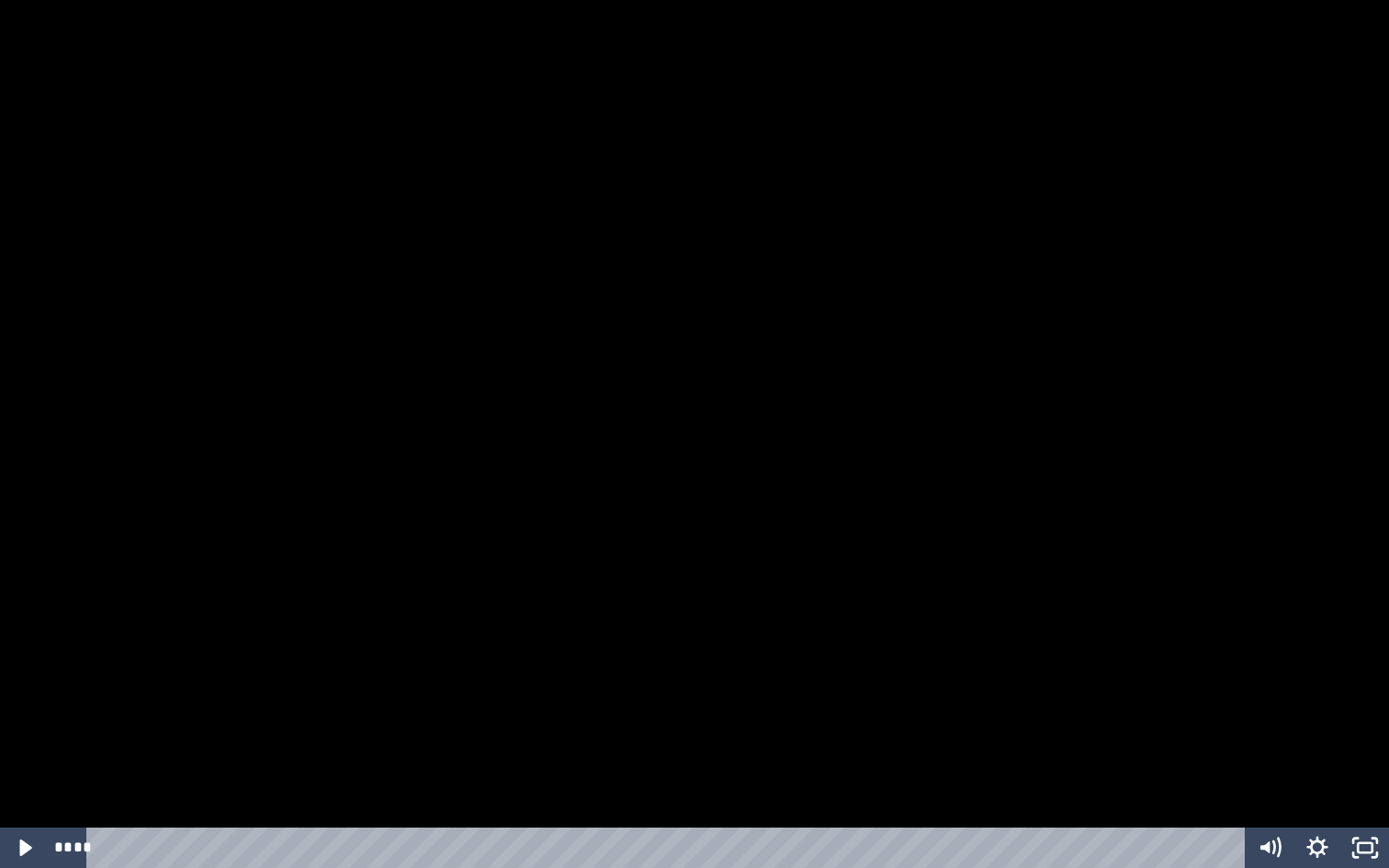 click at bounding box center [694, 434] 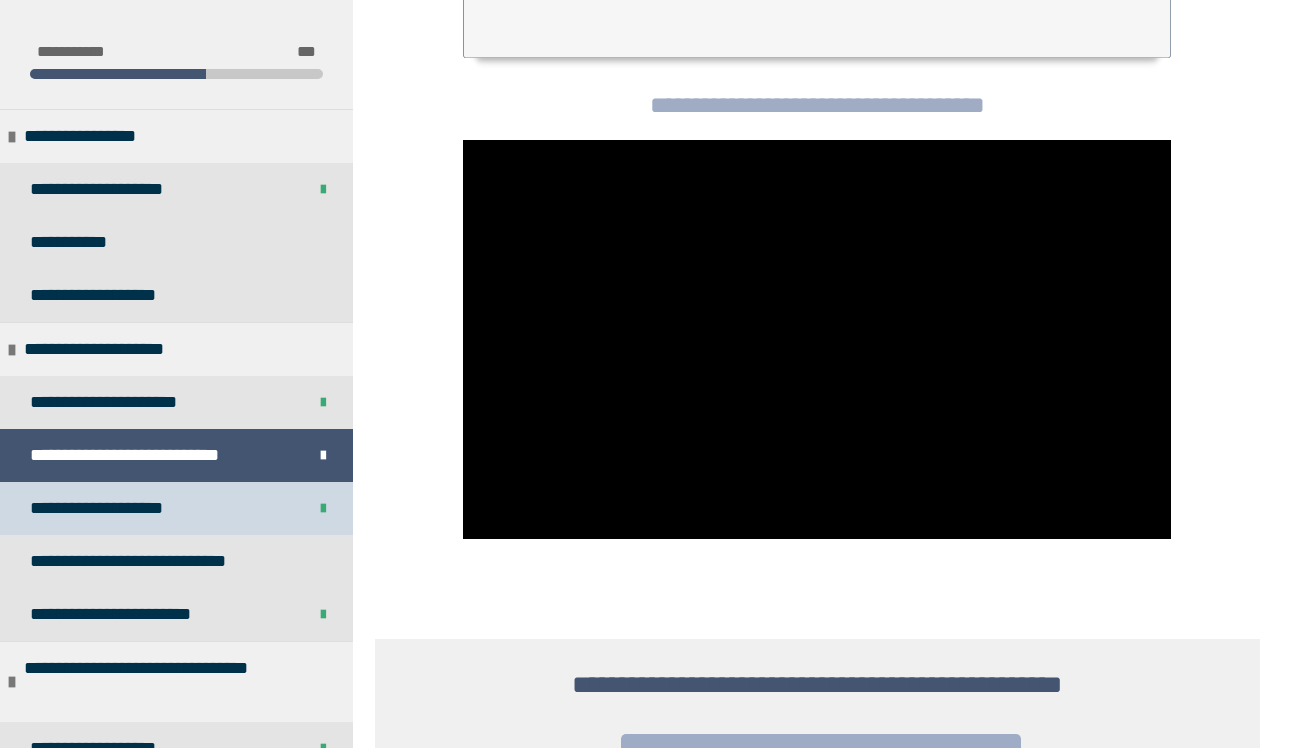 click on "**********" at bounding box center (121, 508) 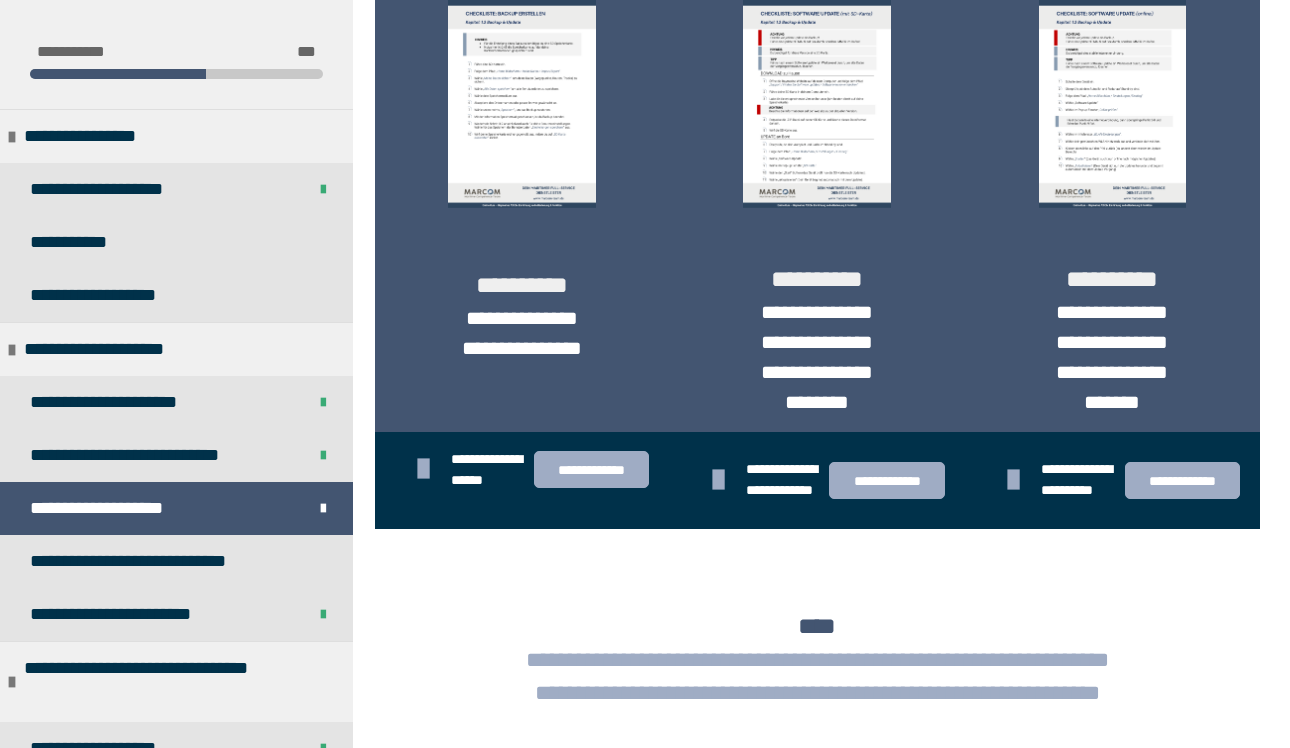 scroll, scrollTop: 4969, scrollLeft: 0, axis: vertical 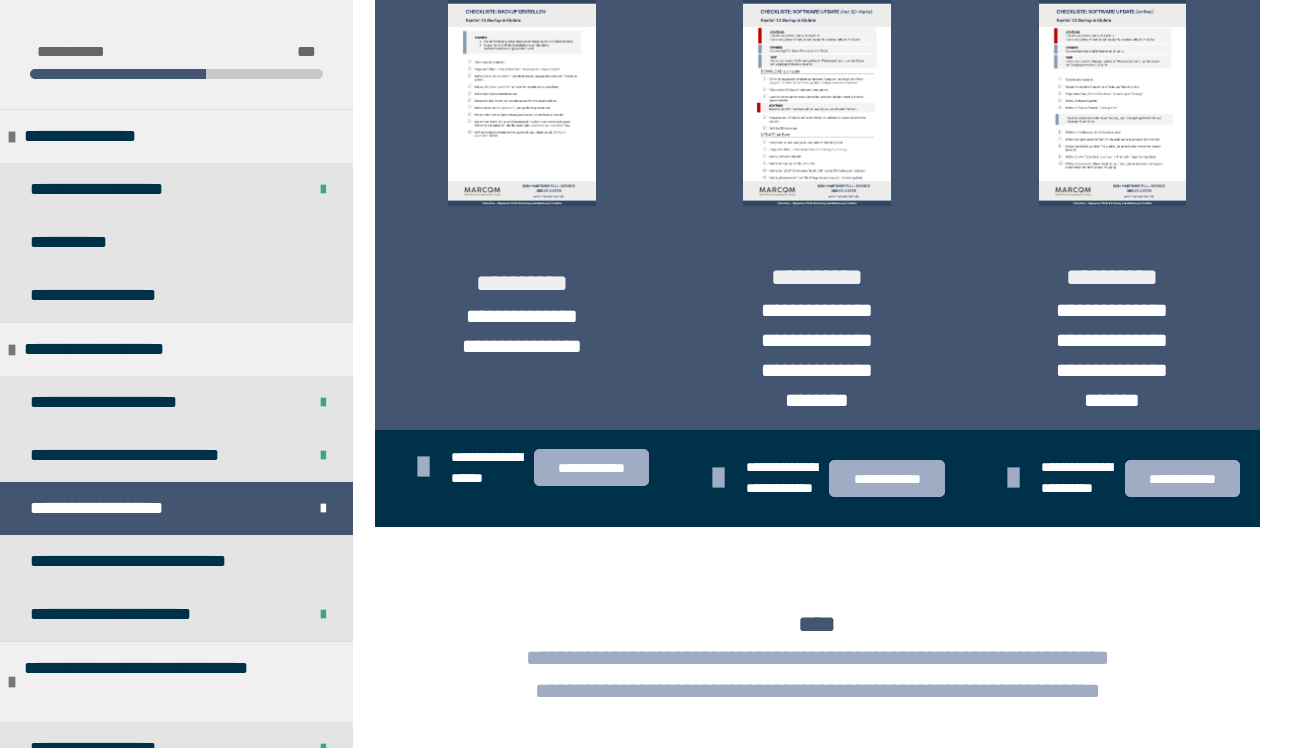 click at bounding box center [817, 101] 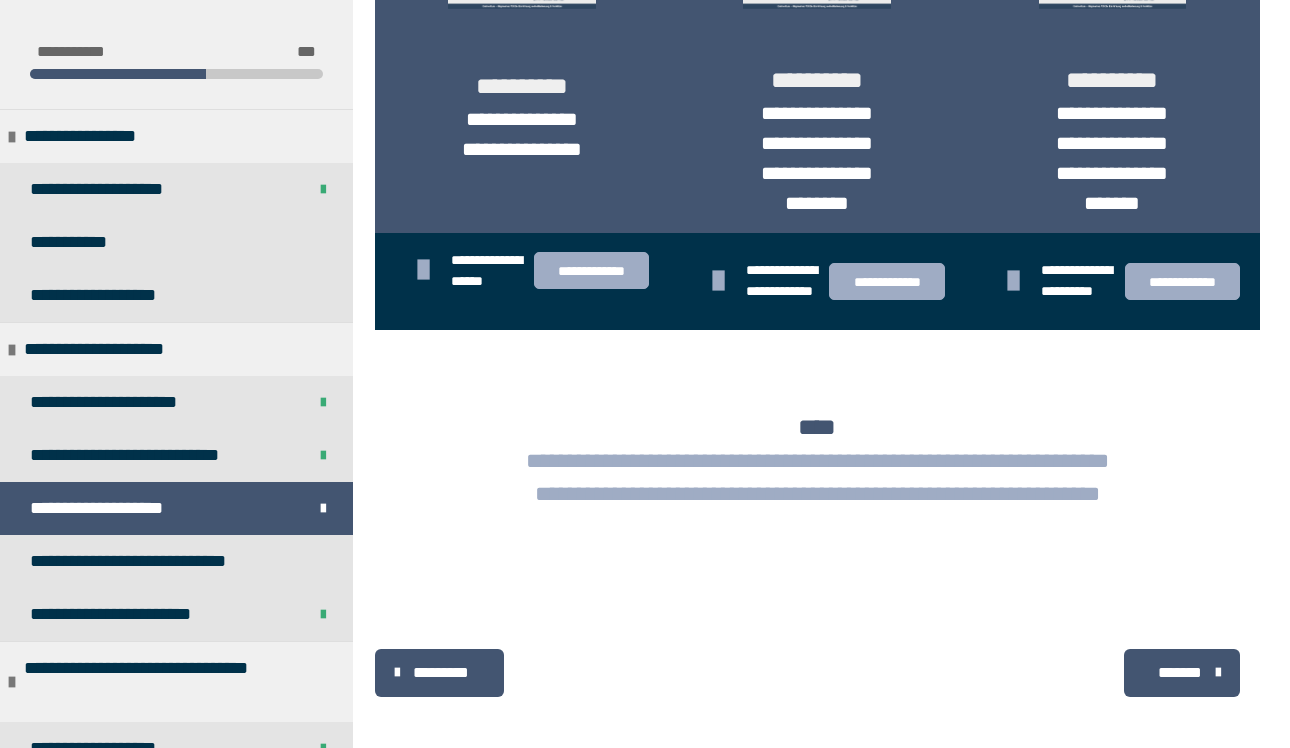 scroll, scrollTop: 5167, scrollLeft: 0, axis: vertical 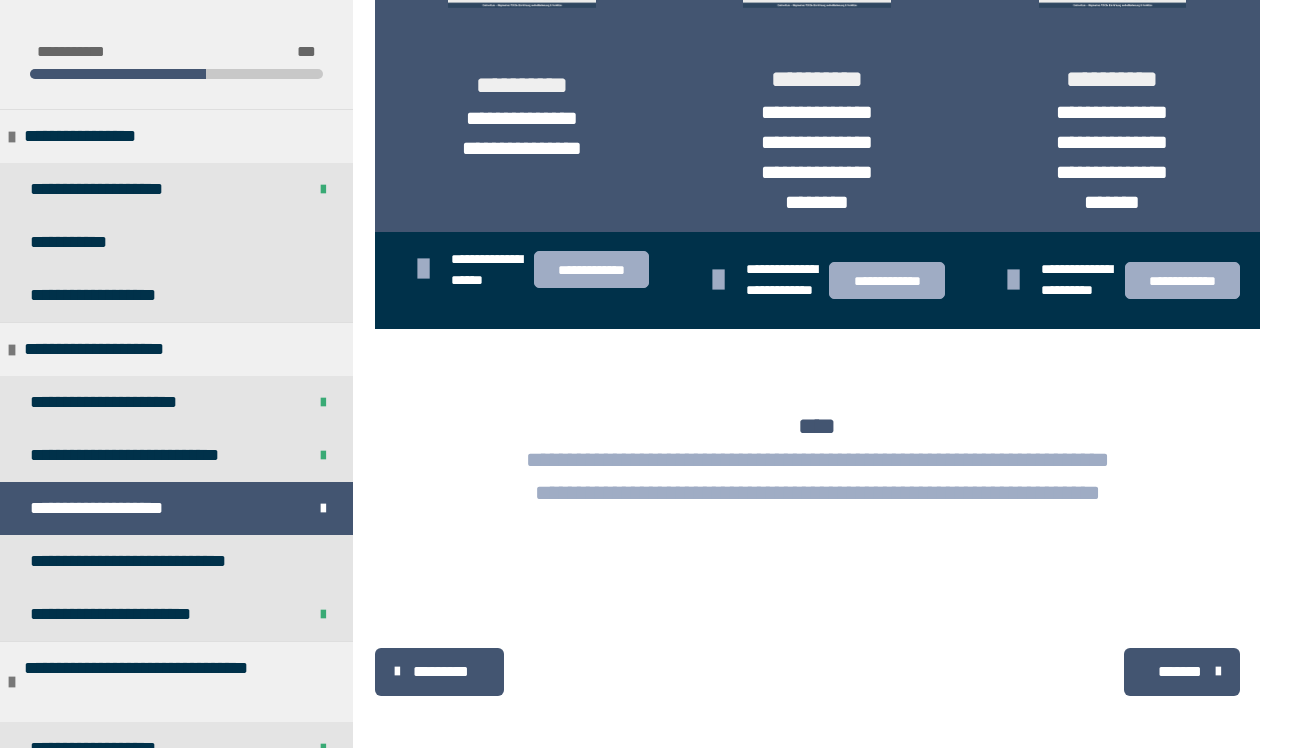 click on "**********" at bounding box center [886, 280] 